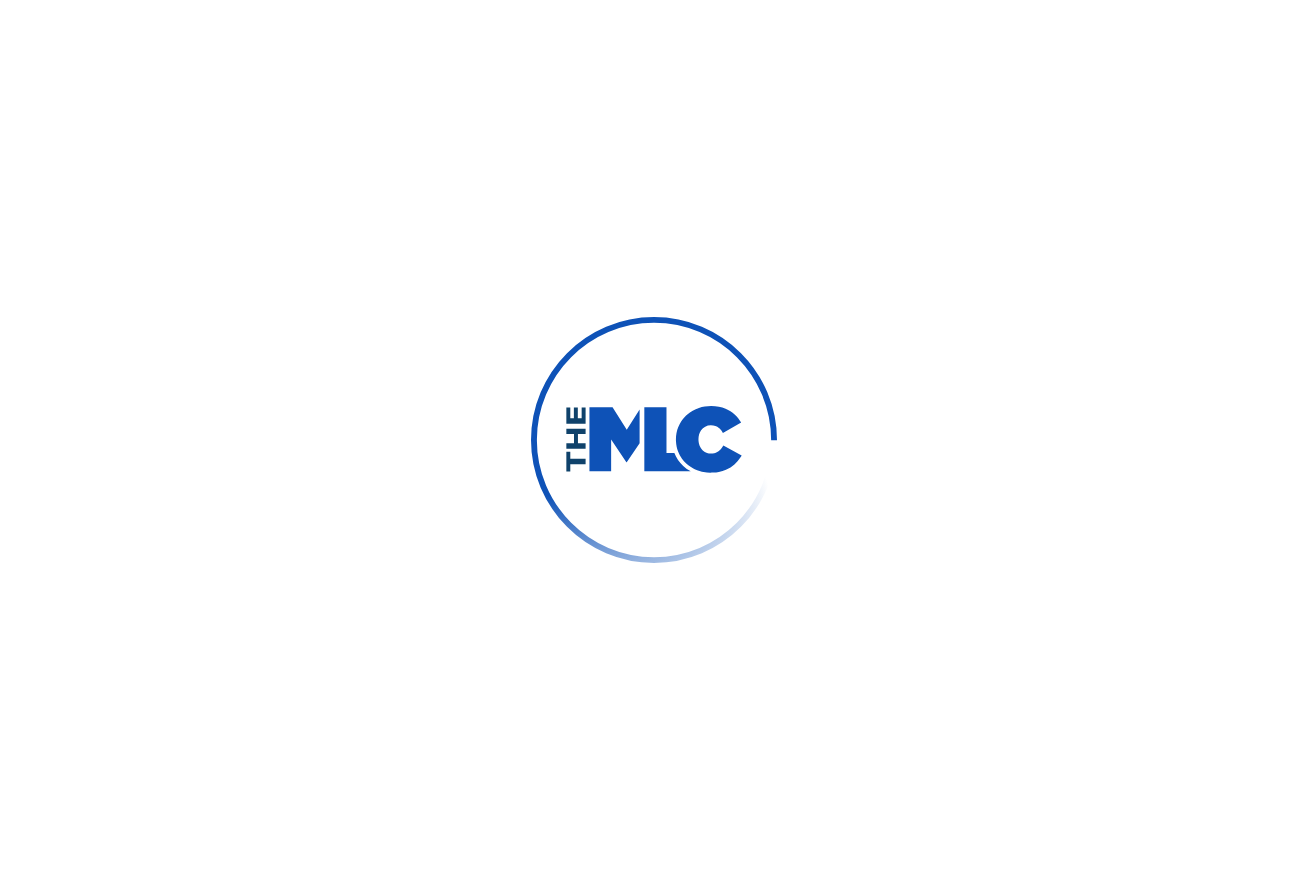 scroll, scrollTop: 0, scrollLeft: 0, axis: both 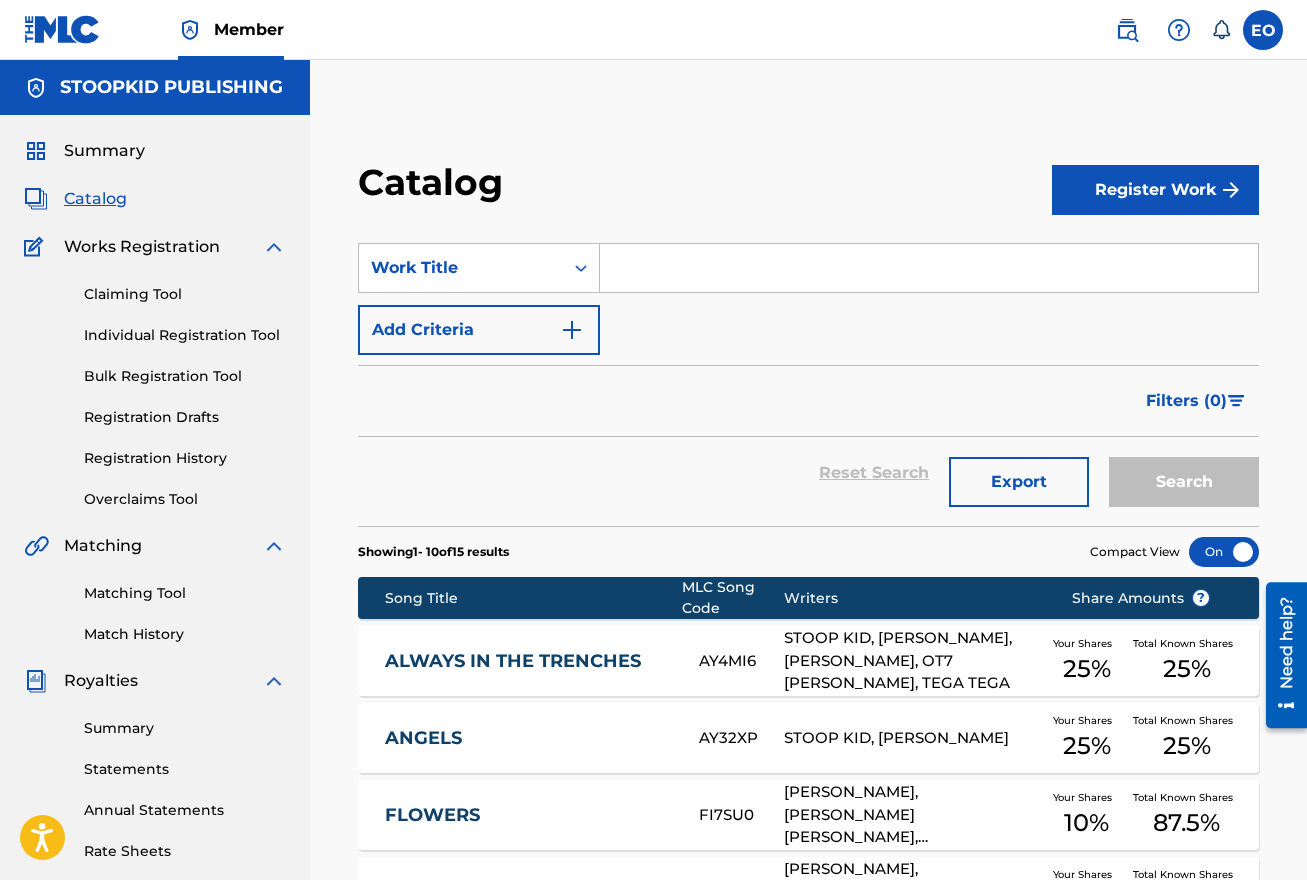click on "Match History" at bounding box center [185, 634] 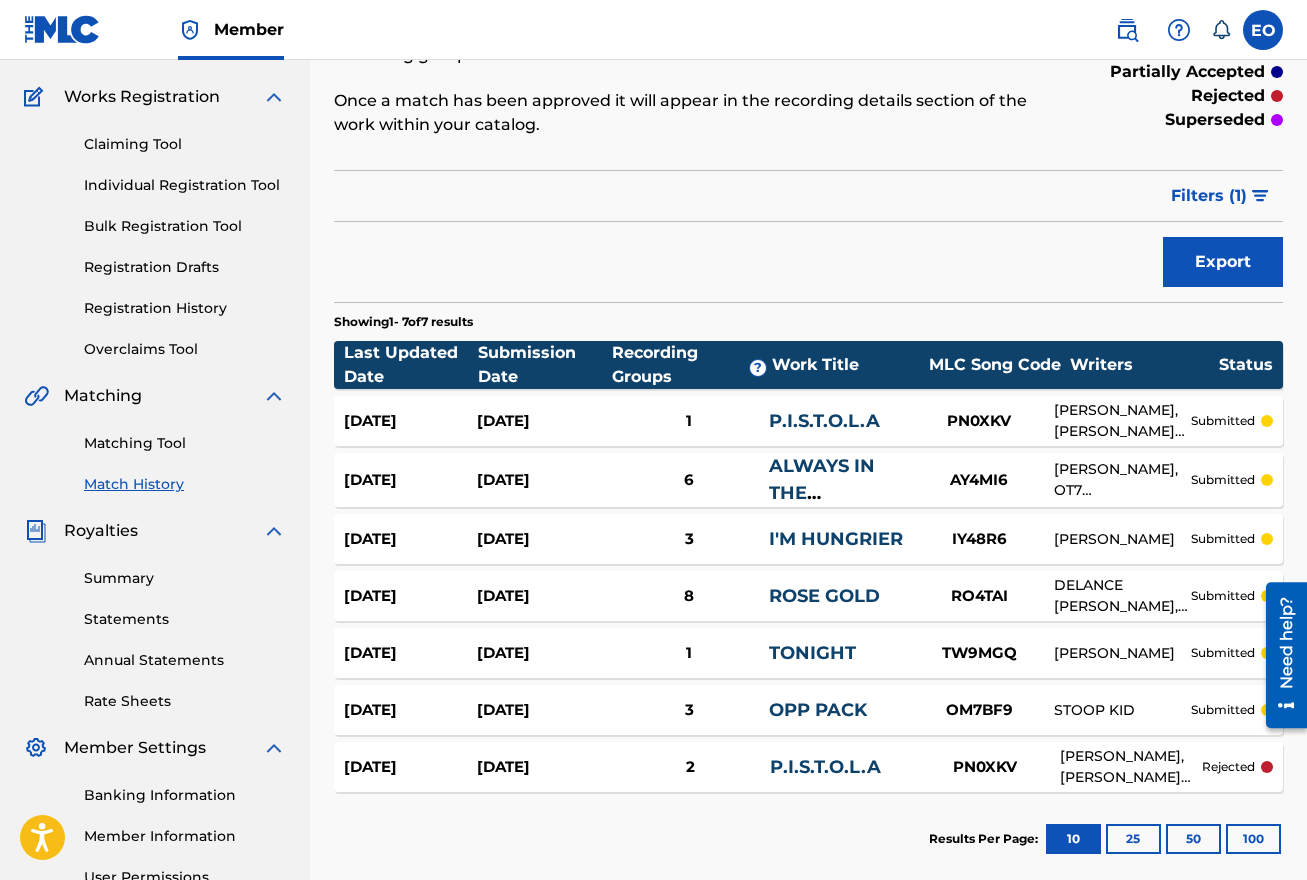 scroll, scrollTop: 124, scrollLeft: 0, axis: vertical 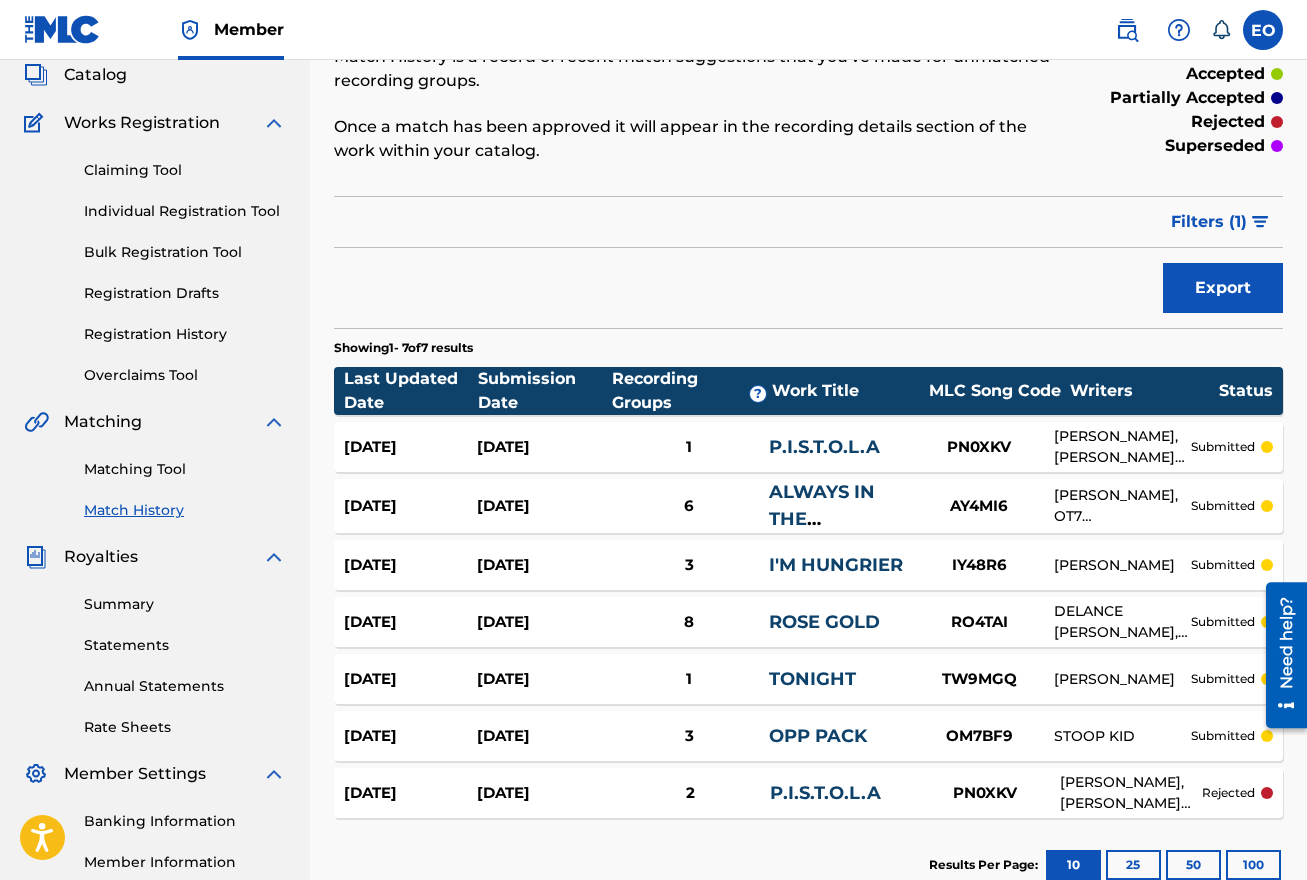 click on "Filters ( 1 )" at bounding box center (1221, 222) 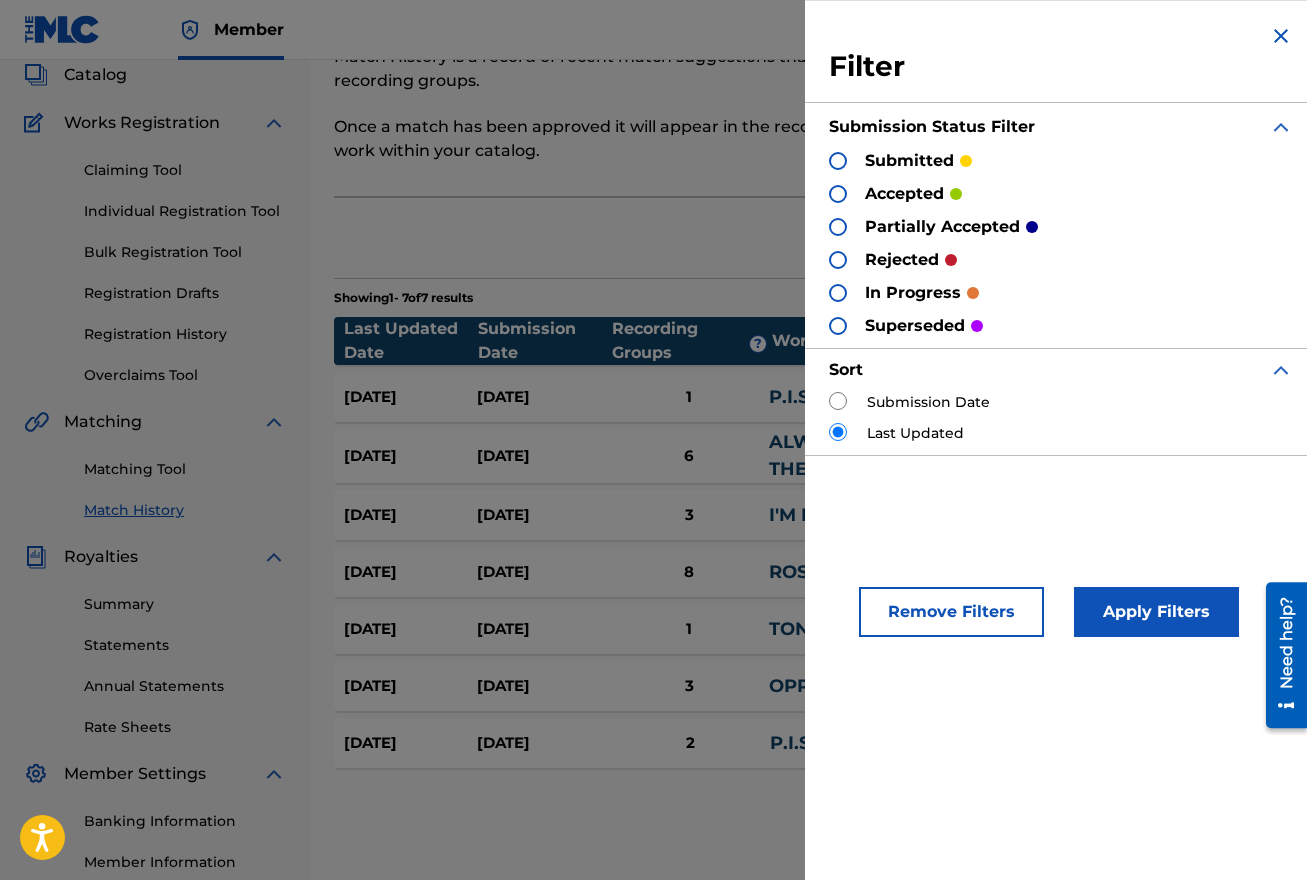 click at bounding box center (838, 161) 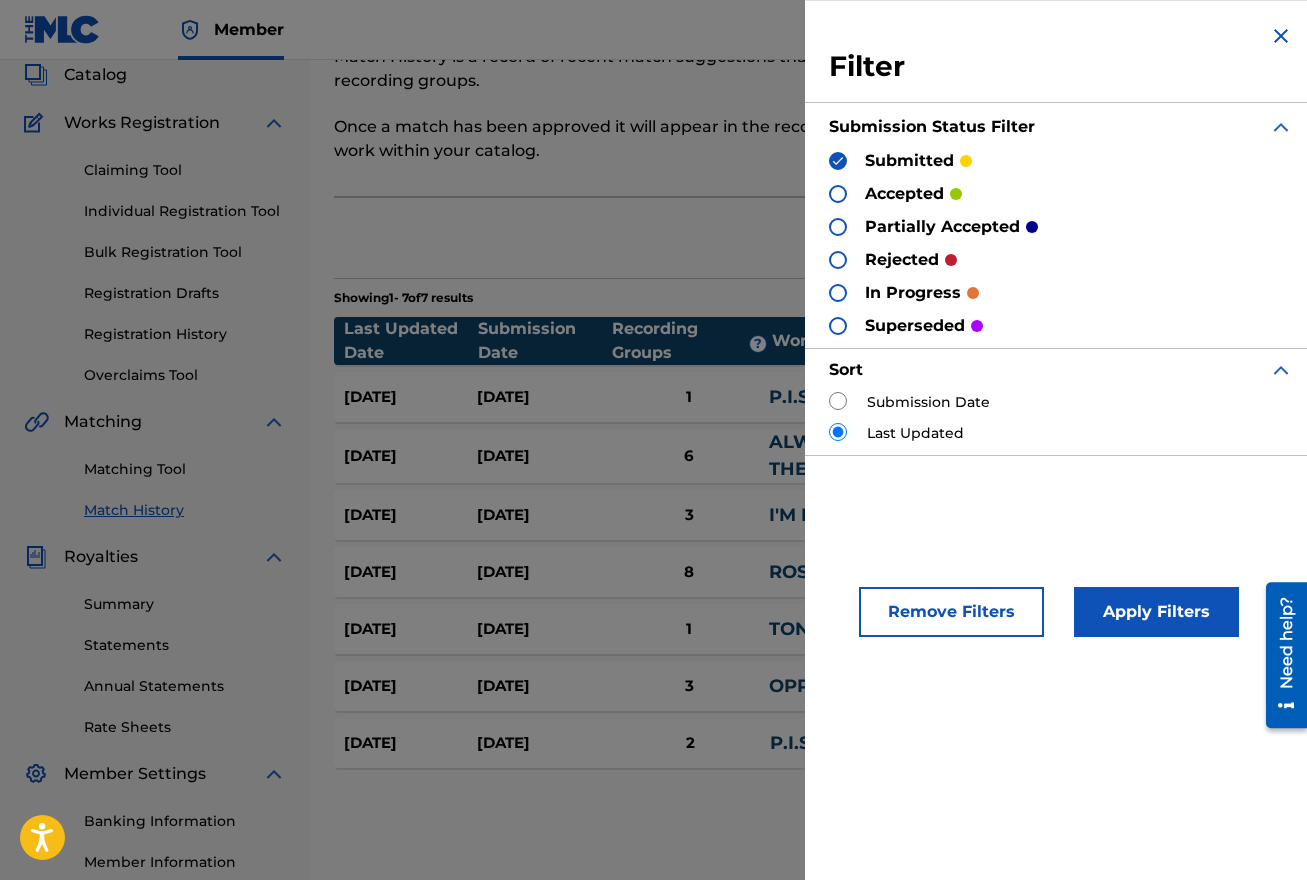 click on "accepted" at bounding box center [895, 193] 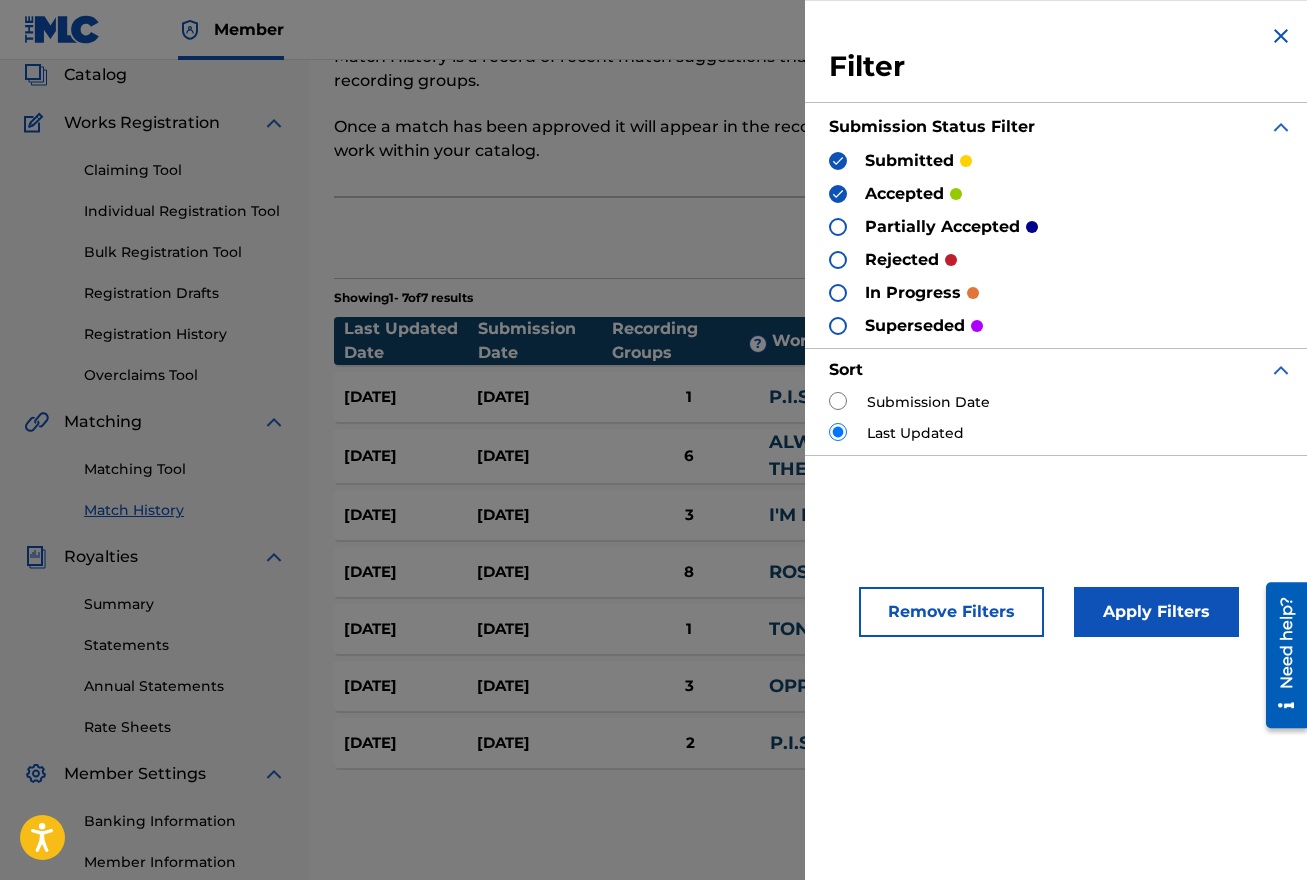 click at bounding box center (838, 194) 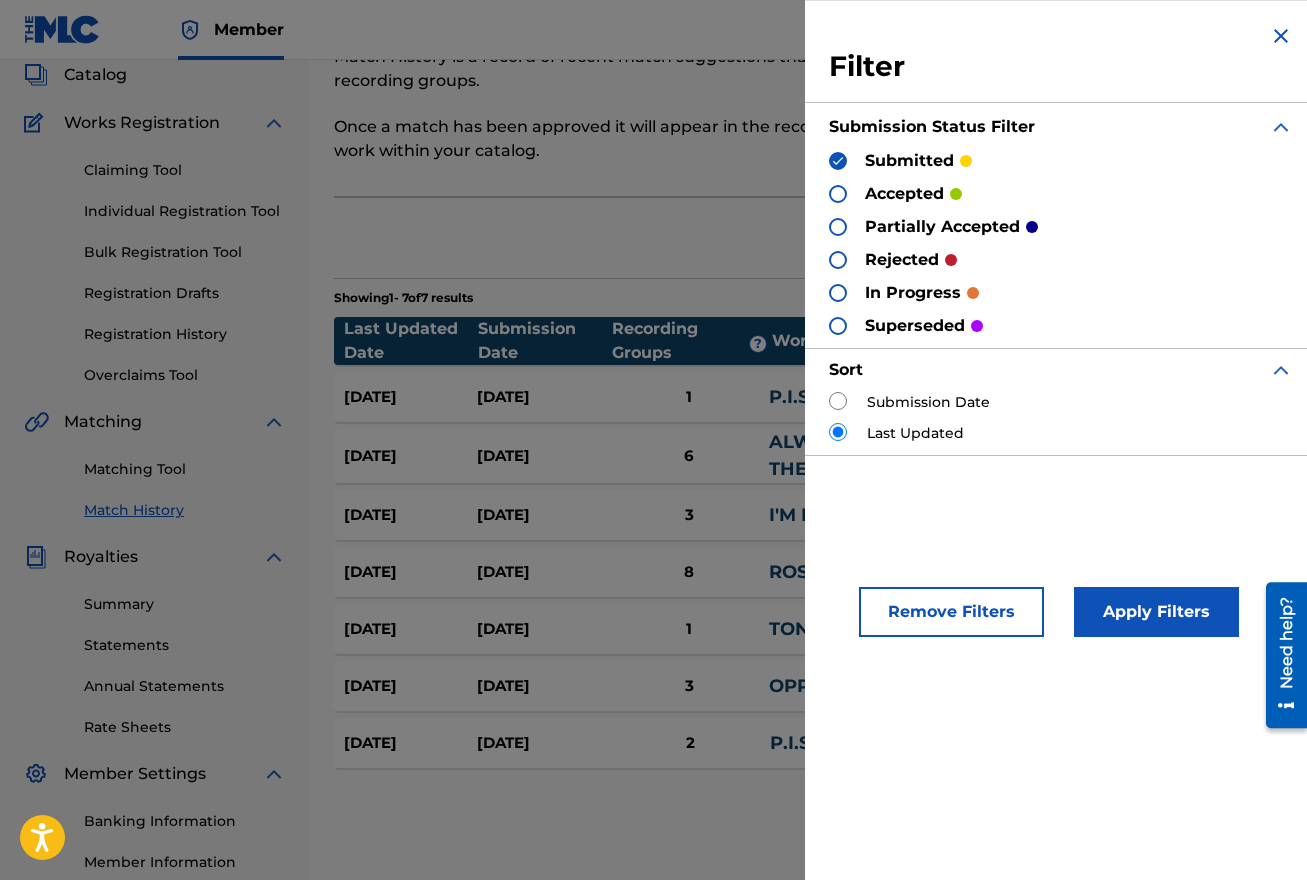 click on "Apply Filters" at bounding box center [1156, 612] 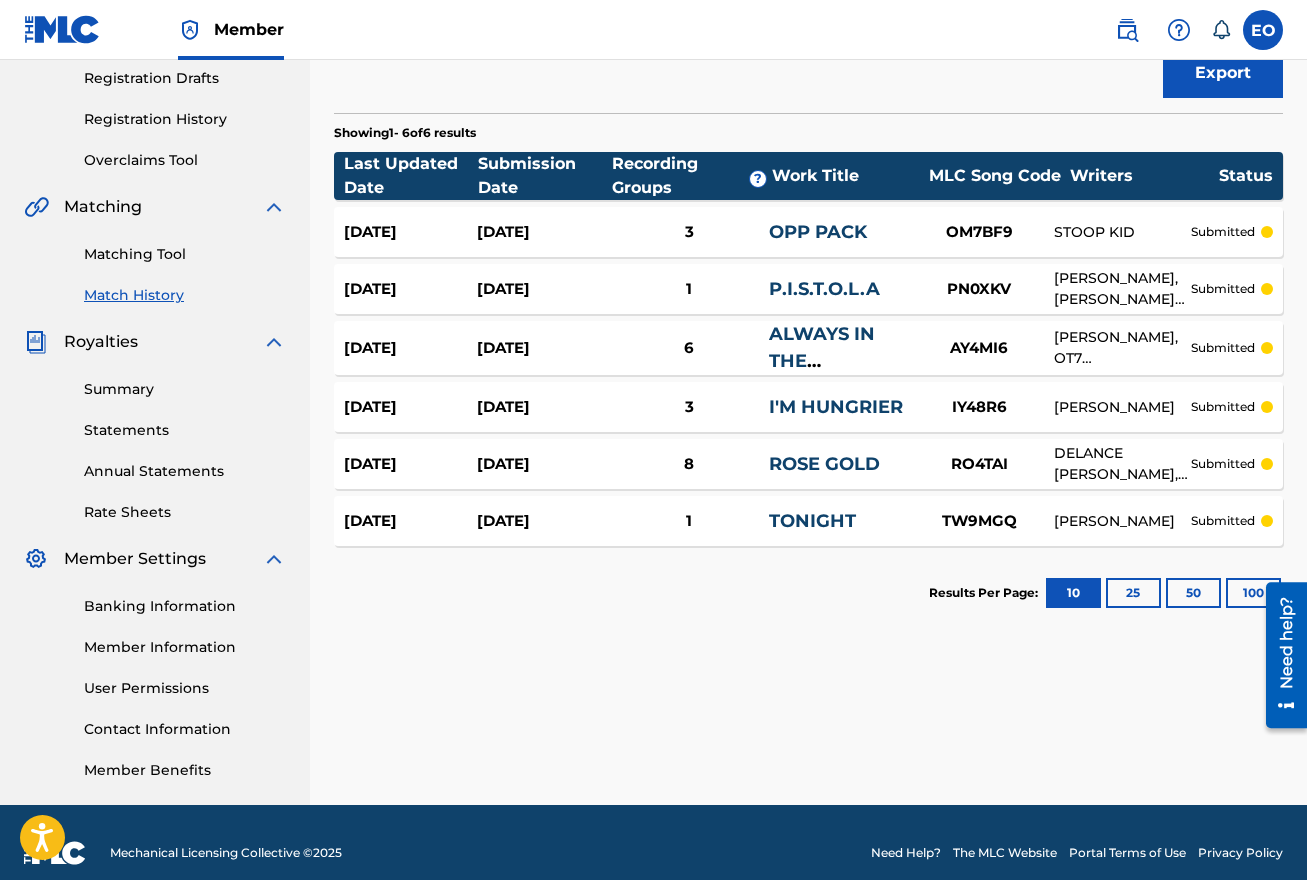 scroll, scrollTop: 360, scrollLeft: 0, axis: vertical 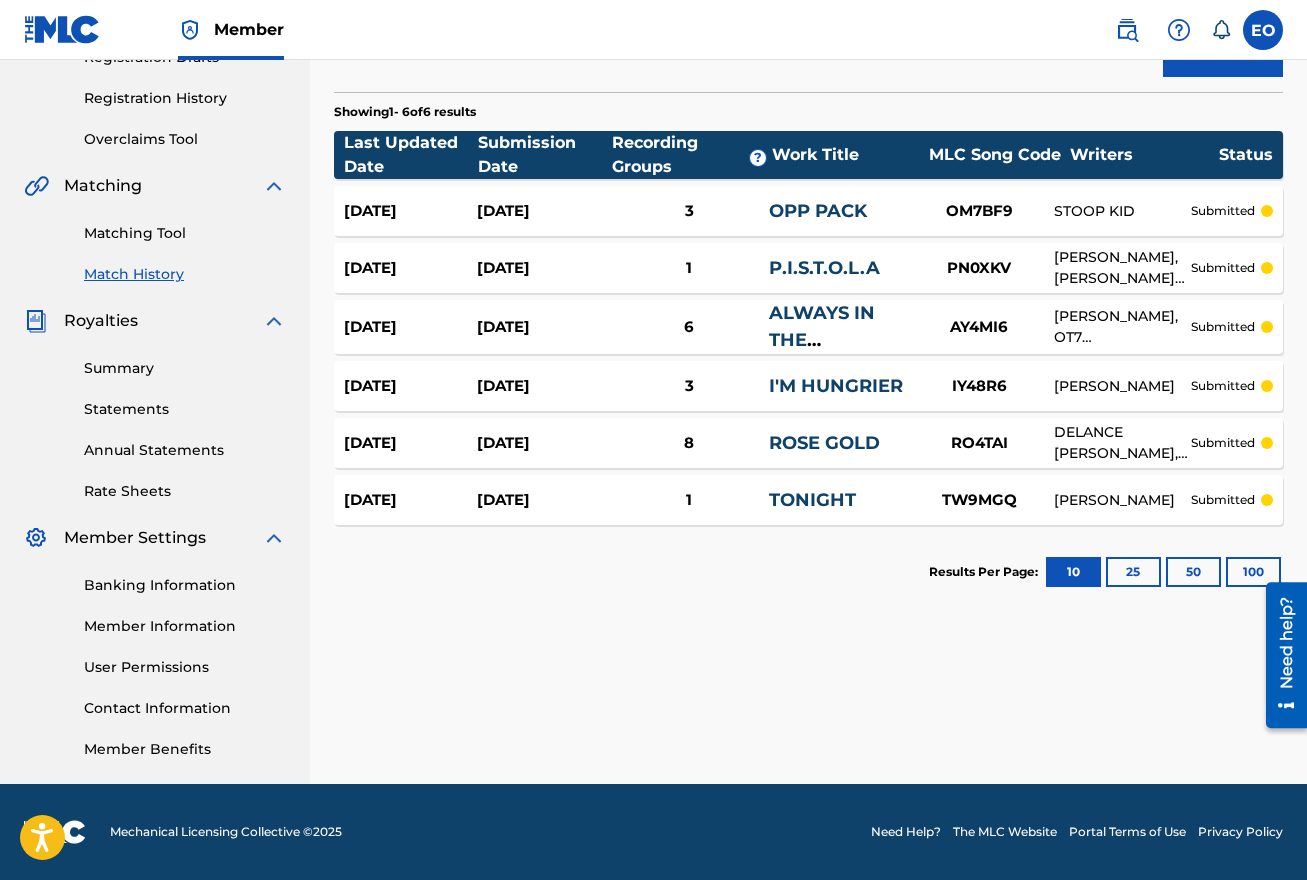 click on "[PERSON_NAME]" at bounding box center (1122, 386) 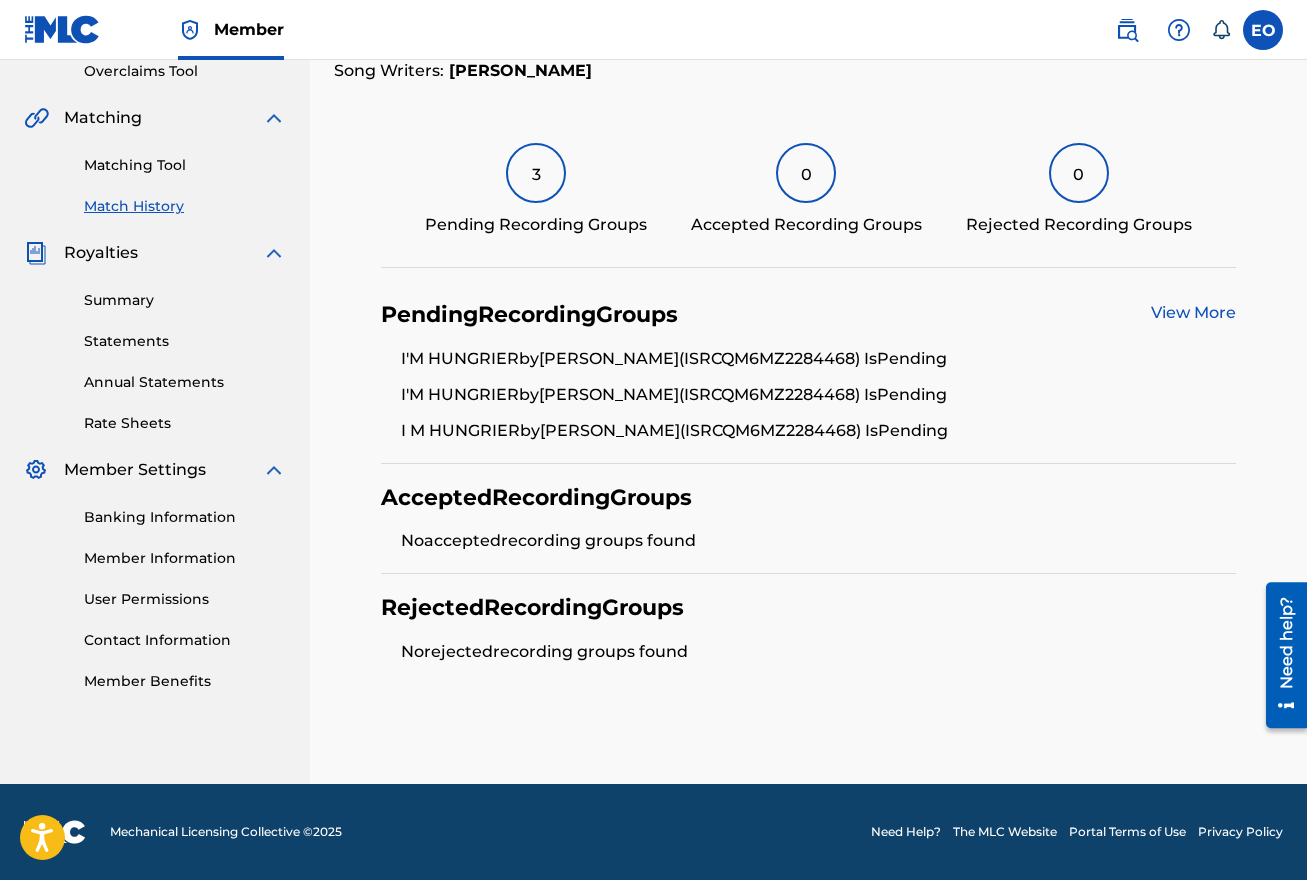 scroll, scrollTop: 427, scrollLeft: 0, axis: vertical 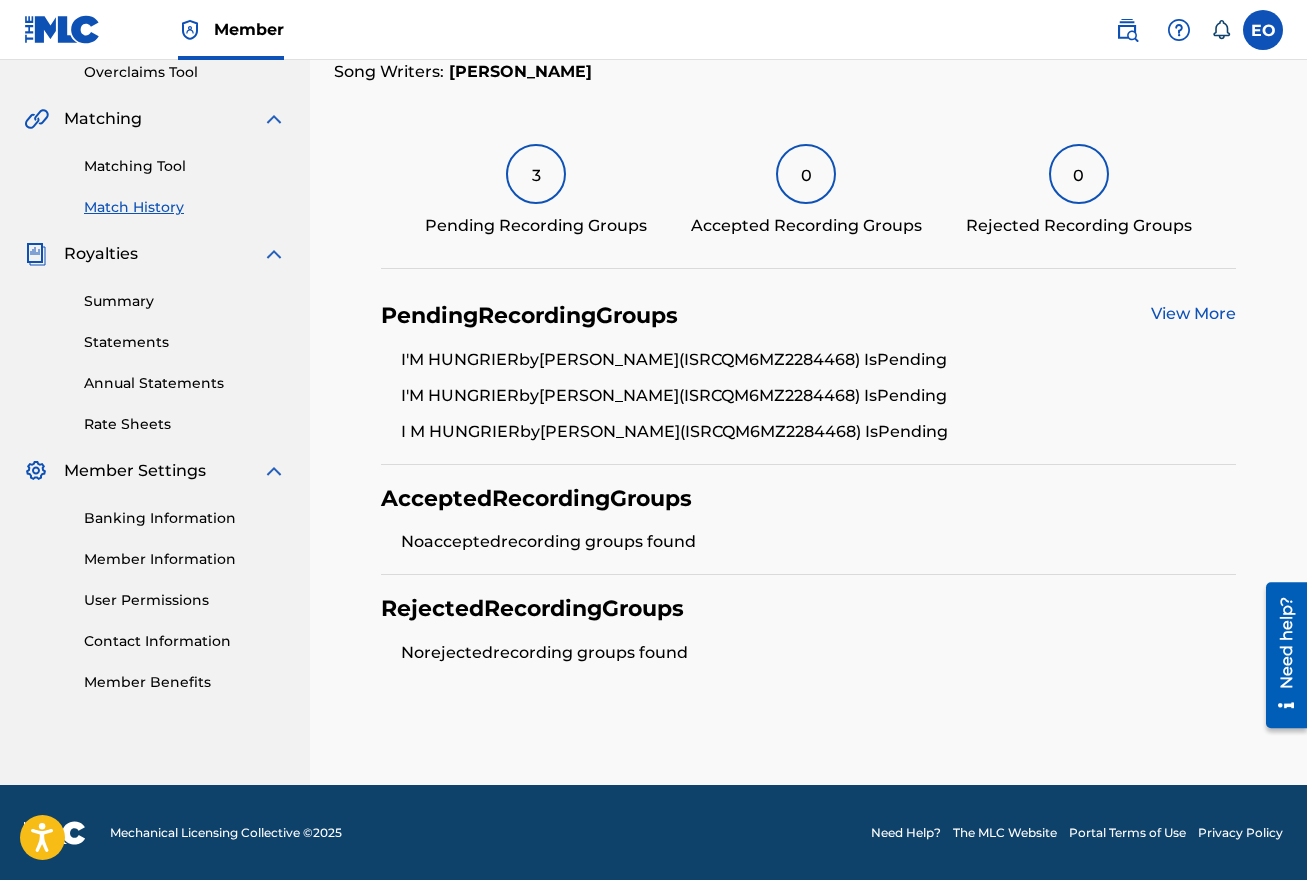 click on "View More" at bounding box center [1193, 316] 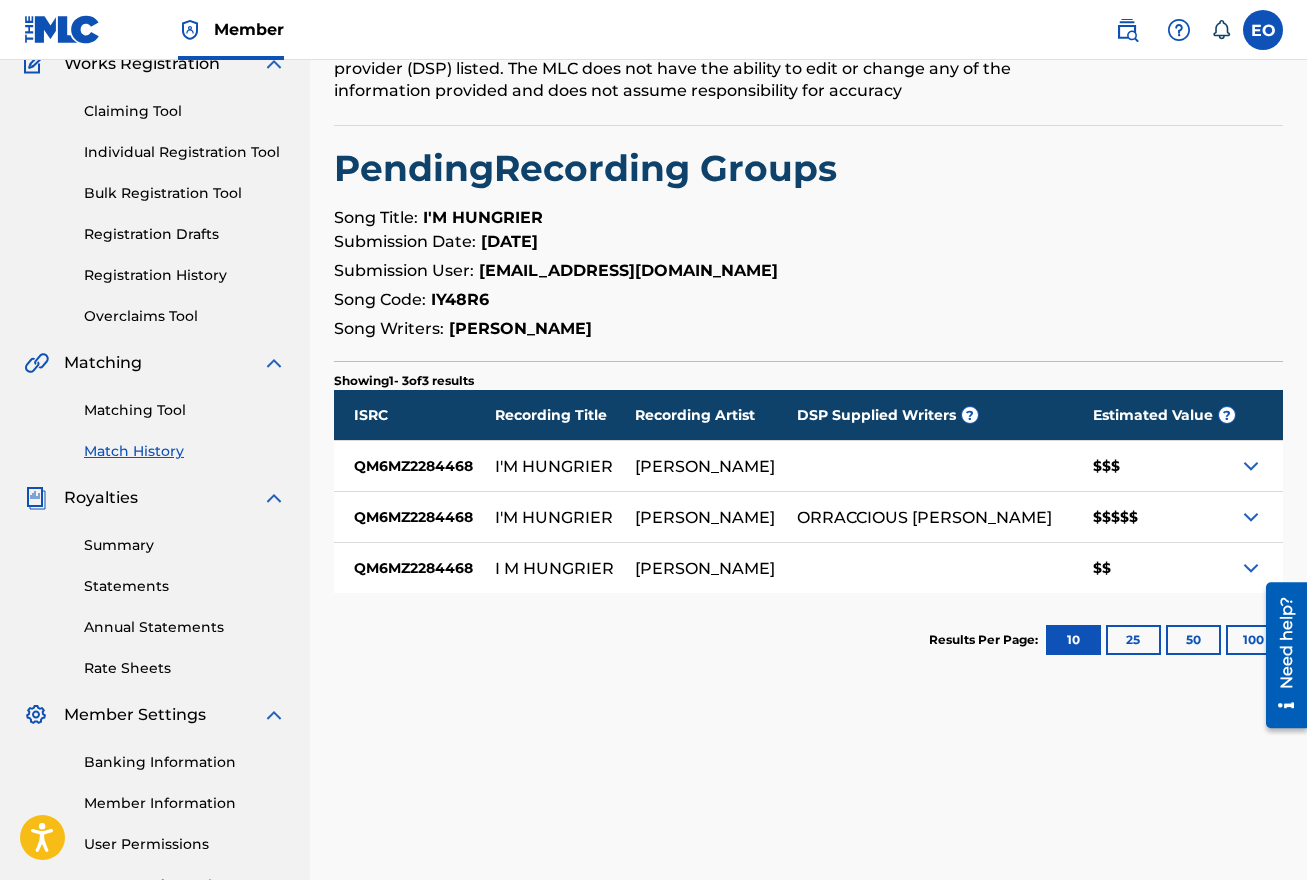 scroll, scrollTop: 193, scrollLeft: 0, axis: vertical 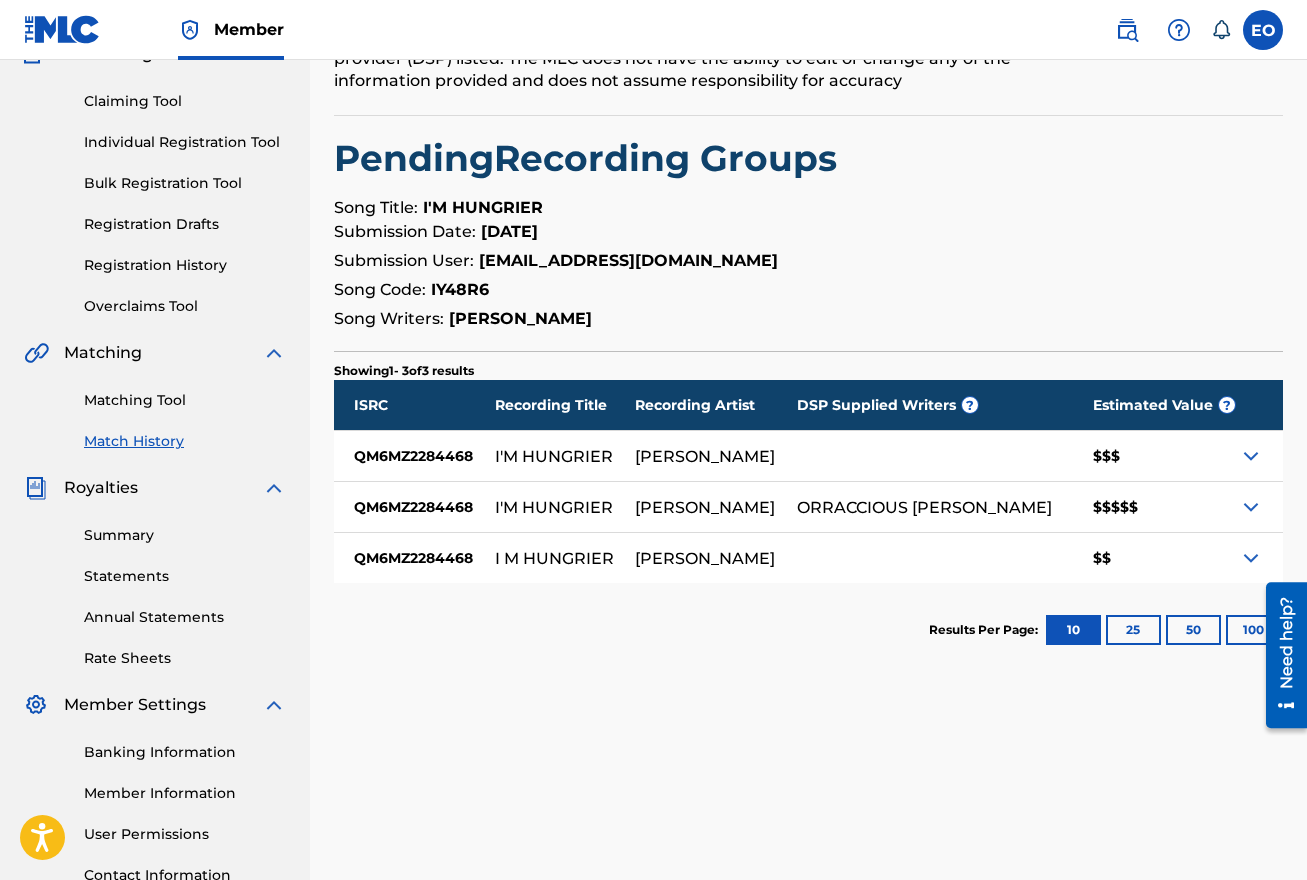 click at bounding box center (1251, 507) 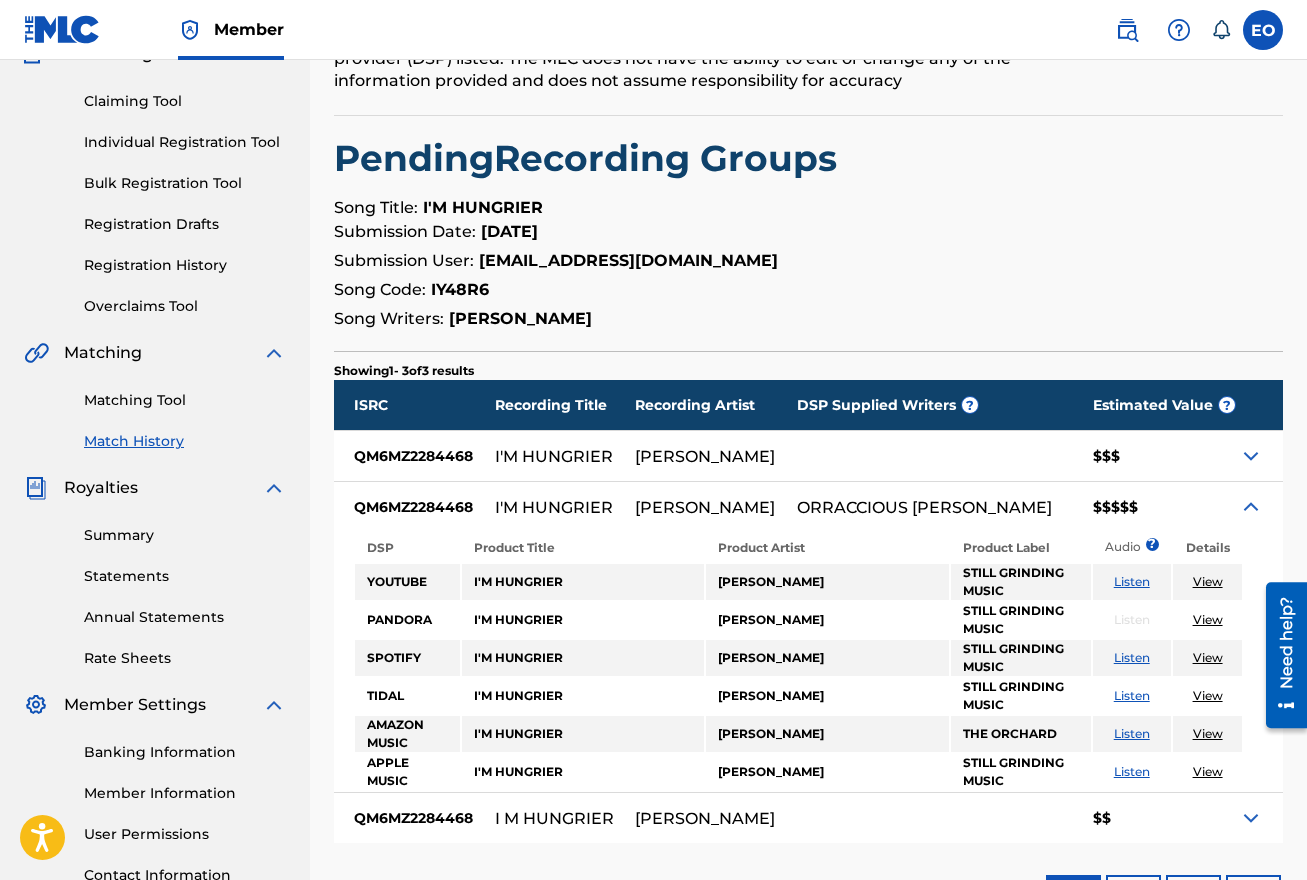 click on "Listen" at bounding box center [1132, 733] 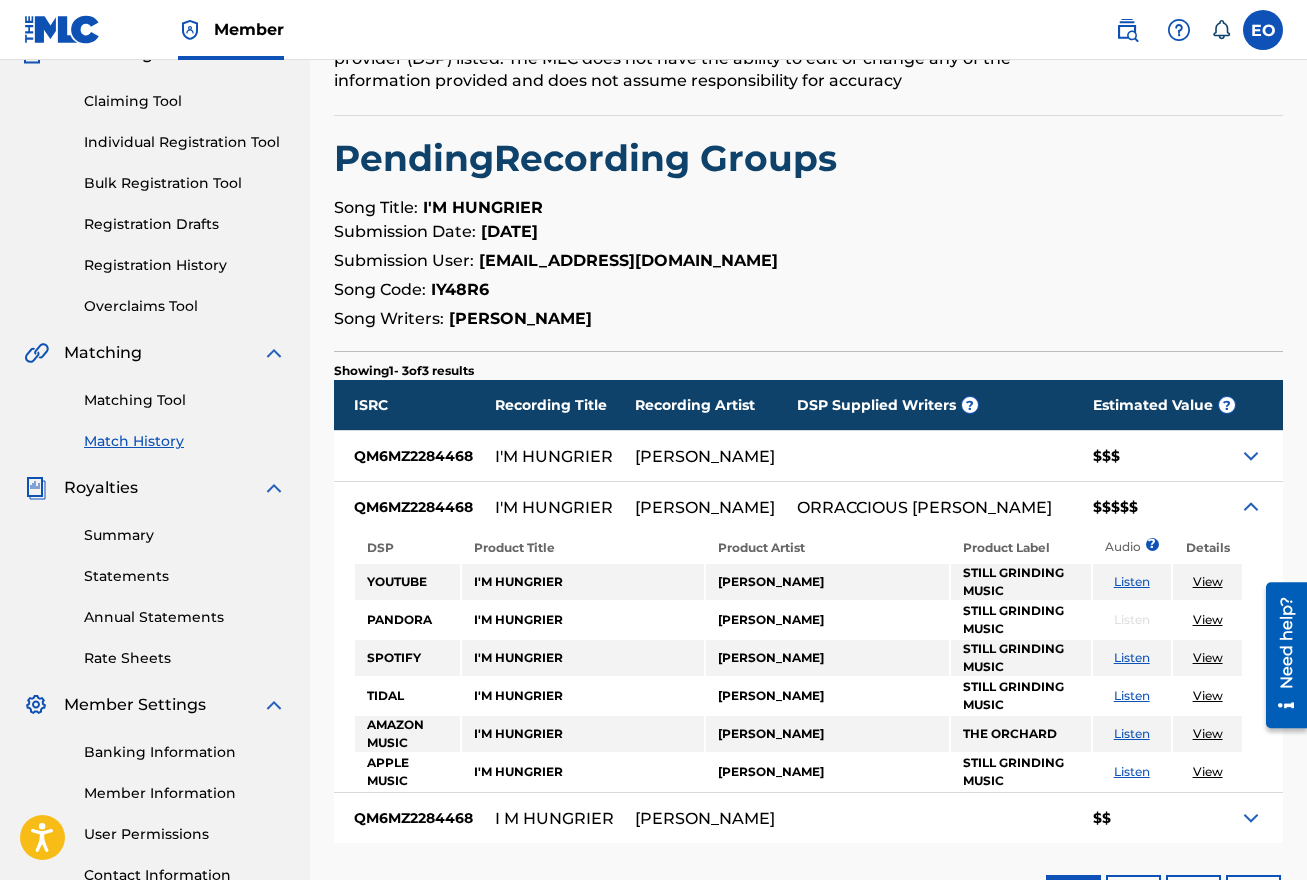 click on "Listen" at bounding box center (1132, 695) 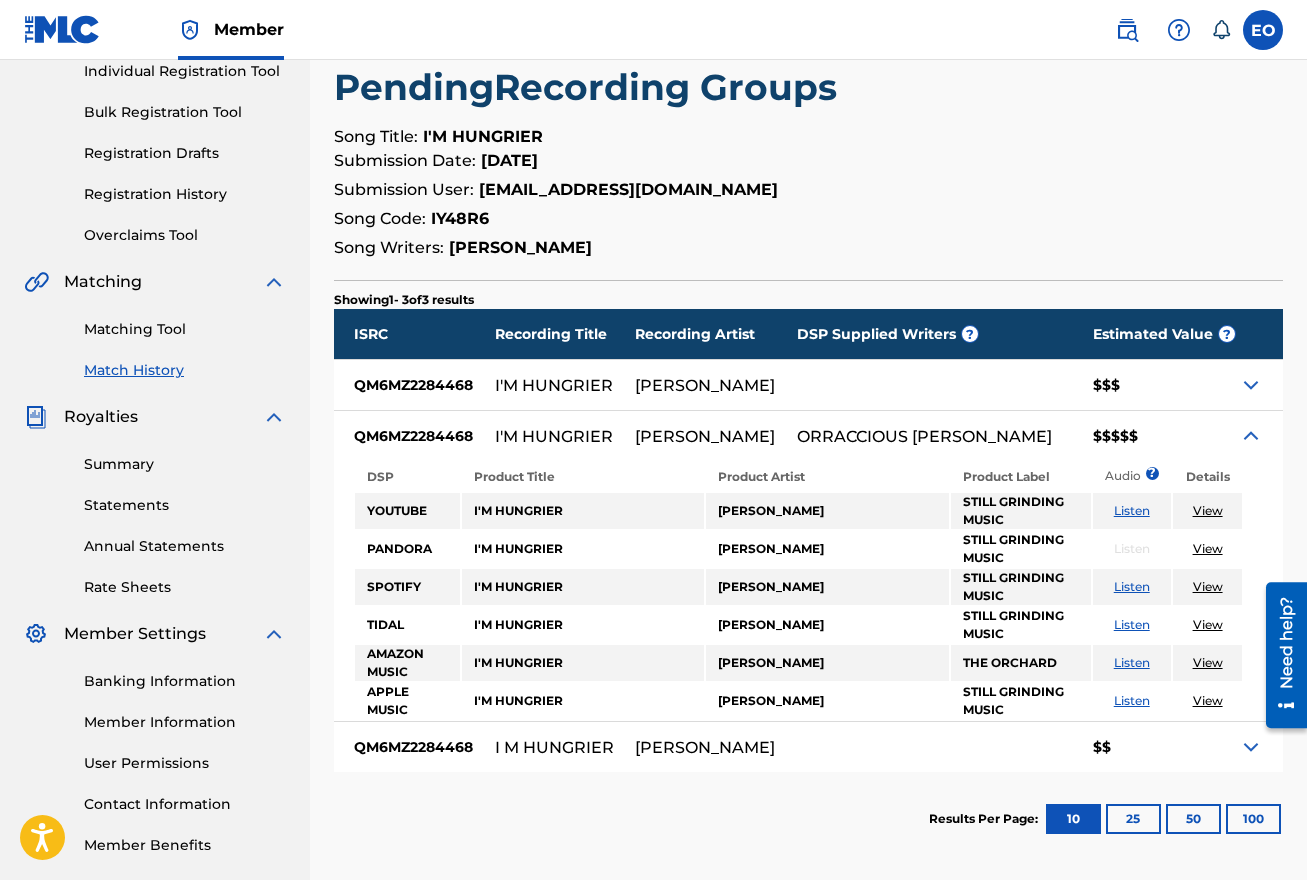 scroll, scrollTop: 295, scrollLeft: 0, axis: vertical 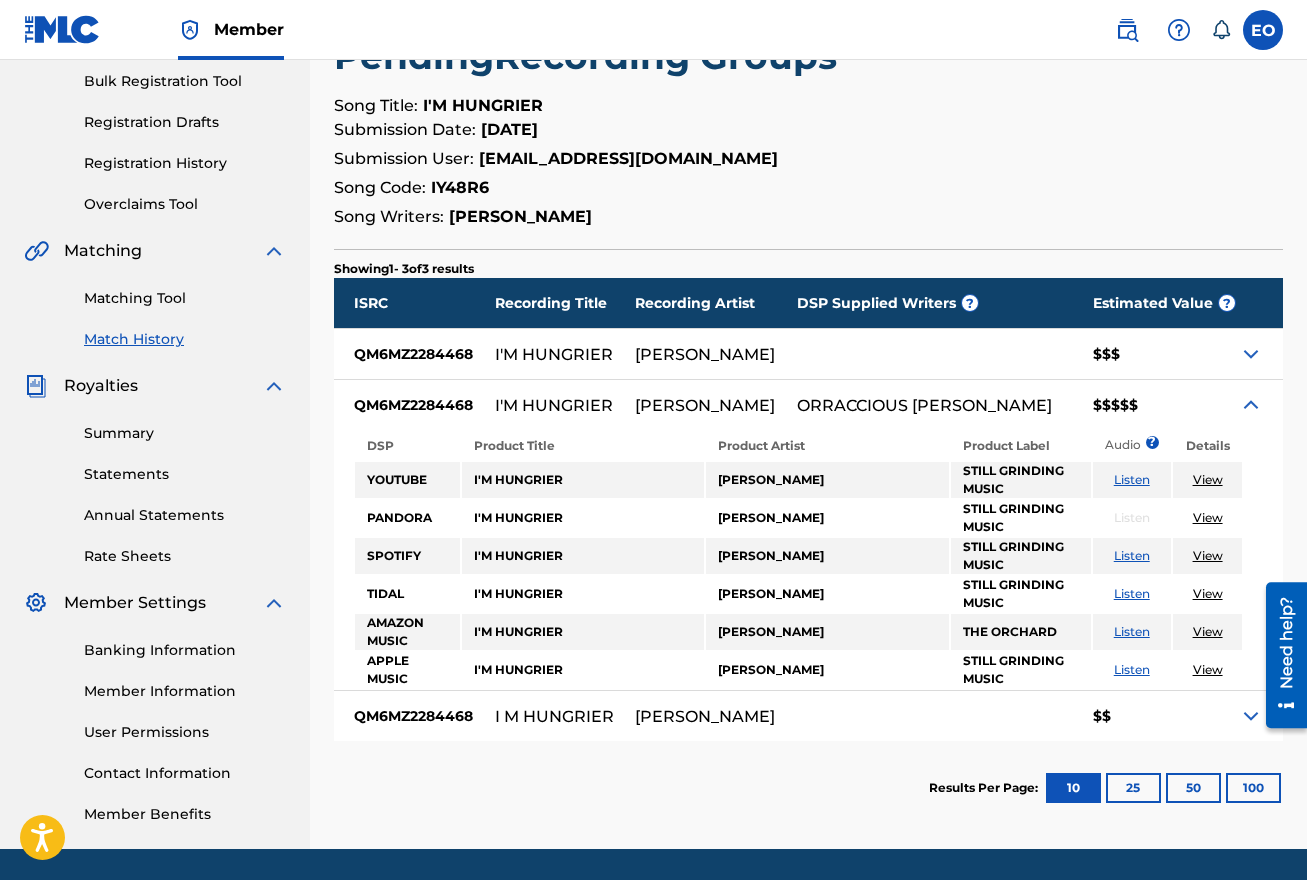 click on "$$$" at bounding box center [1155, 354] 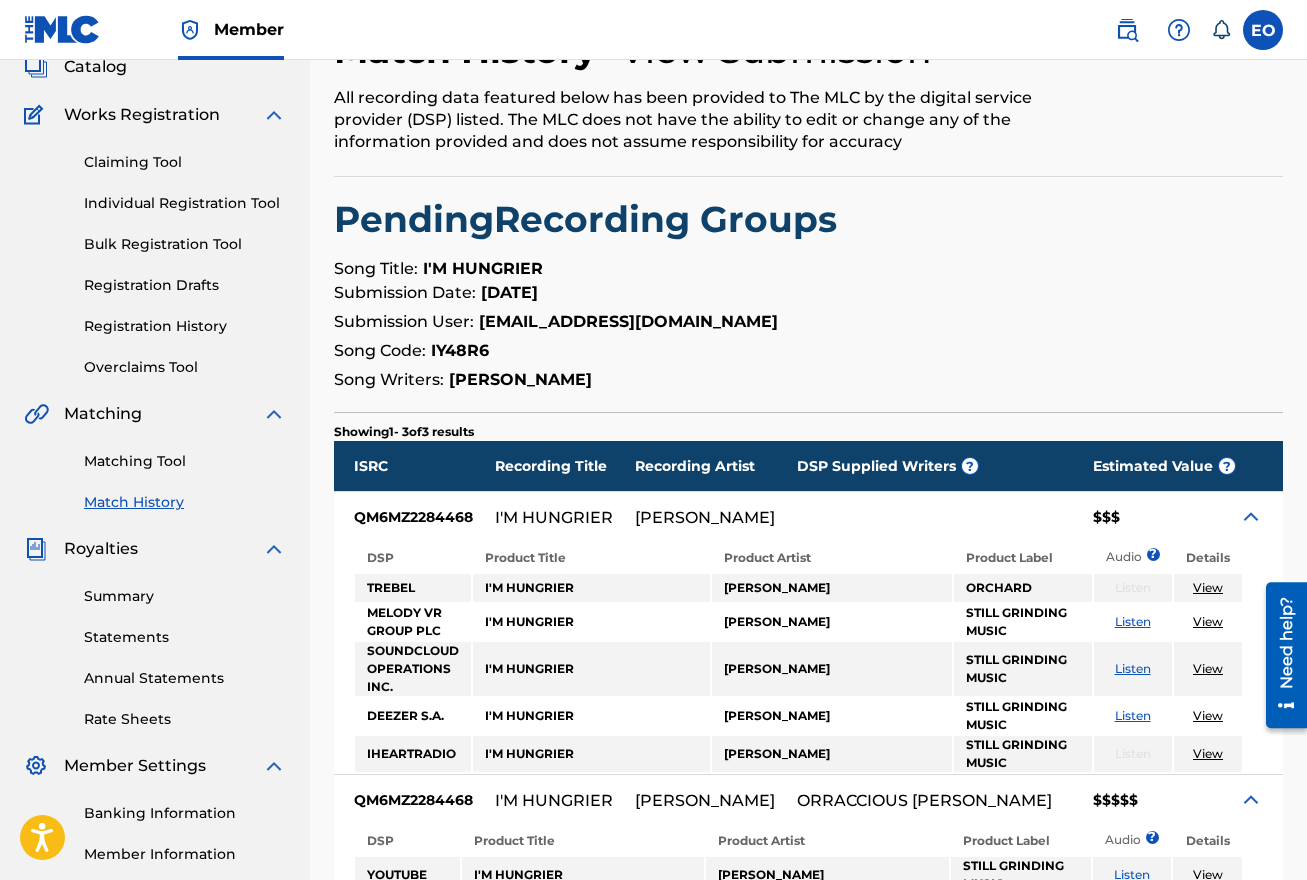 scroll, scrollTop: 0, scrollLeft: 0, axis: both 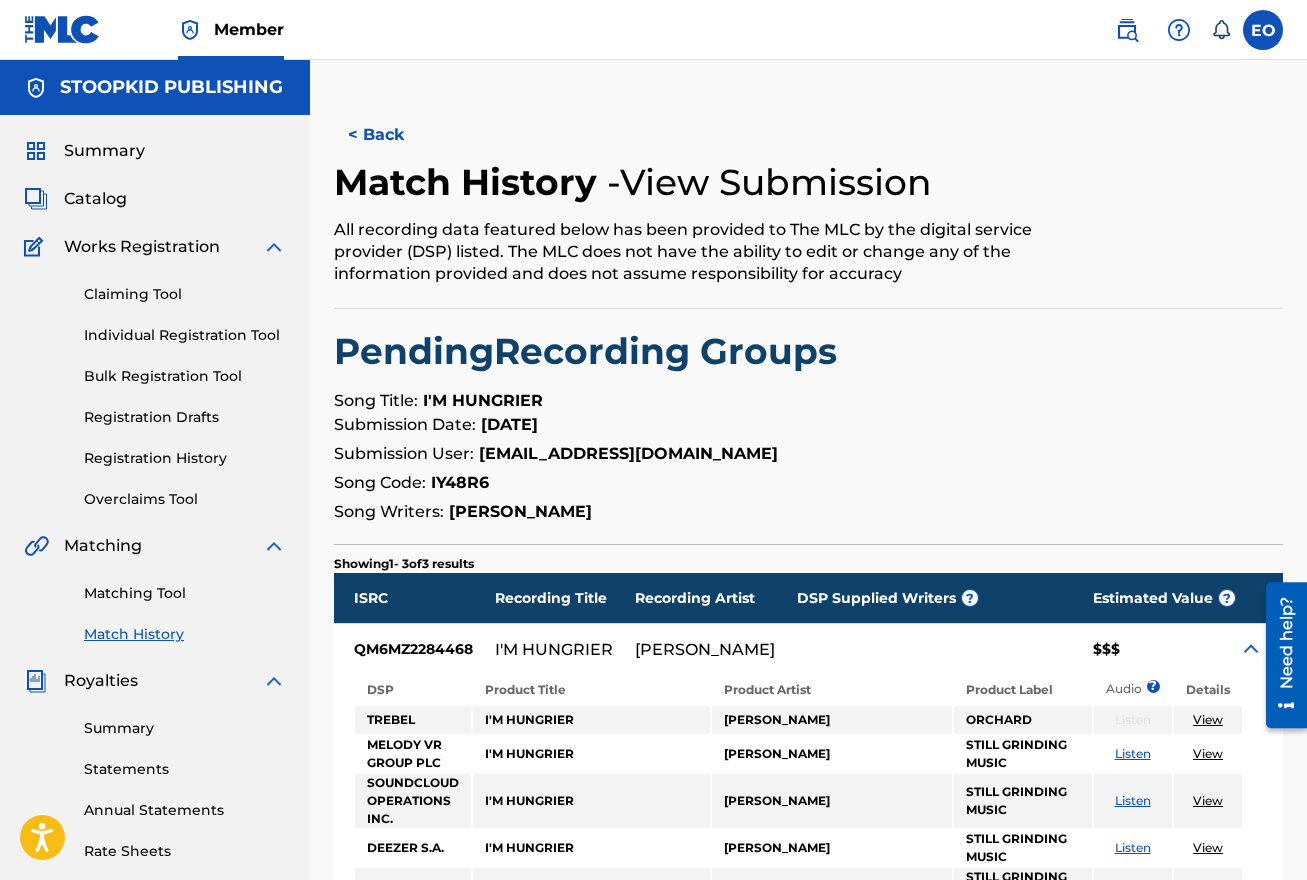 click on "< Back" at bounding box center (394, 135) 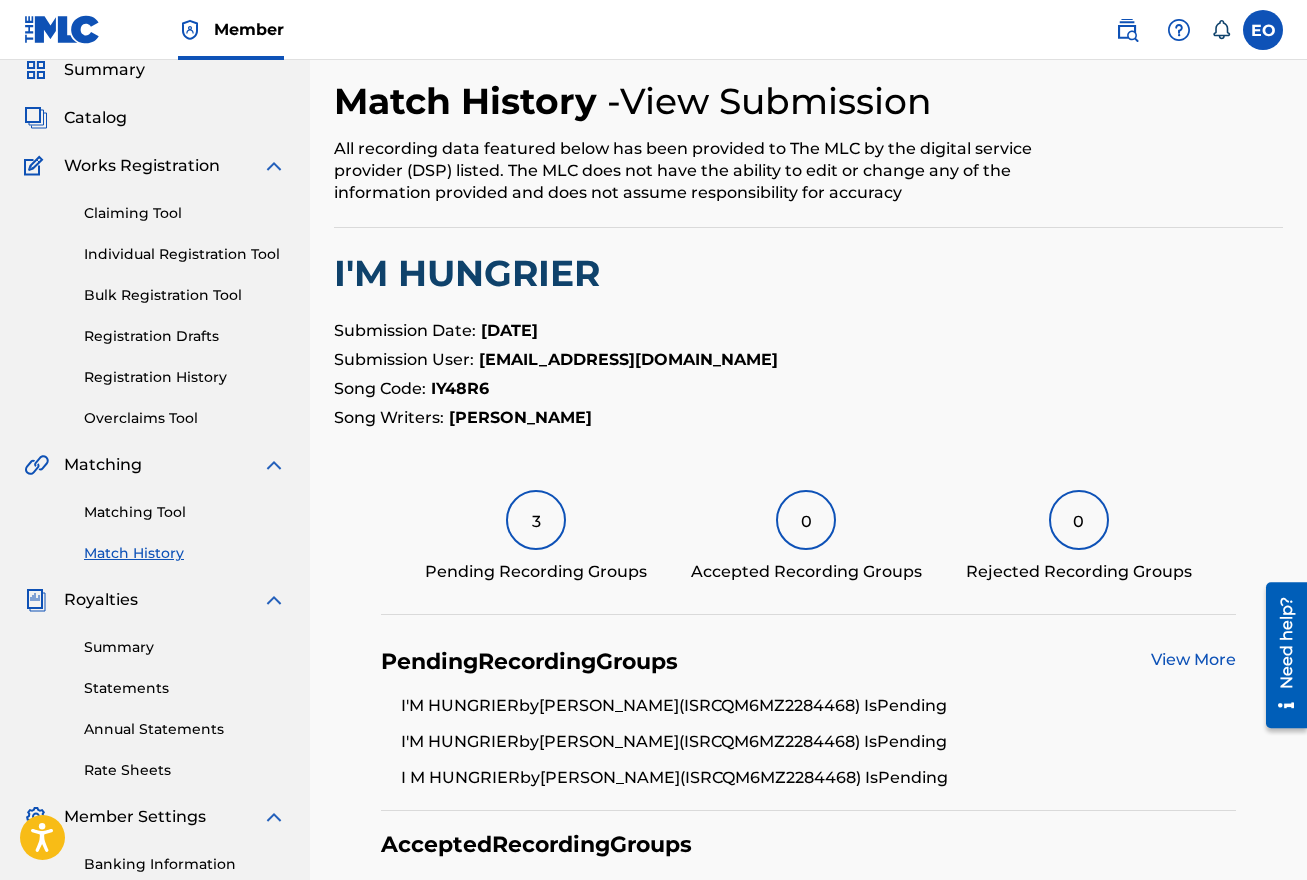 scroll, scrollTop: 43, scrollLeft: 0, axis: vertical 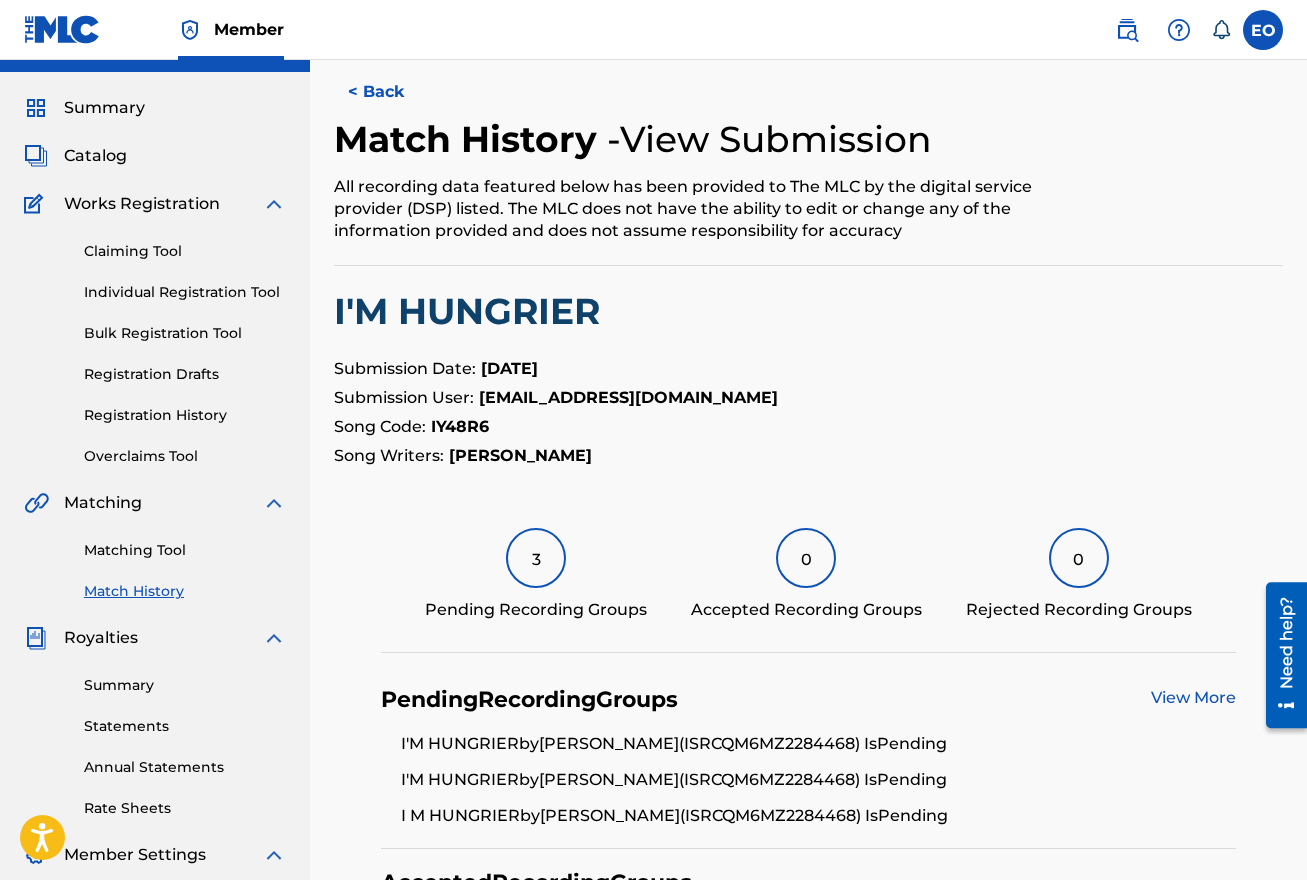 click on "Match History" at bounding box center (185, 591) 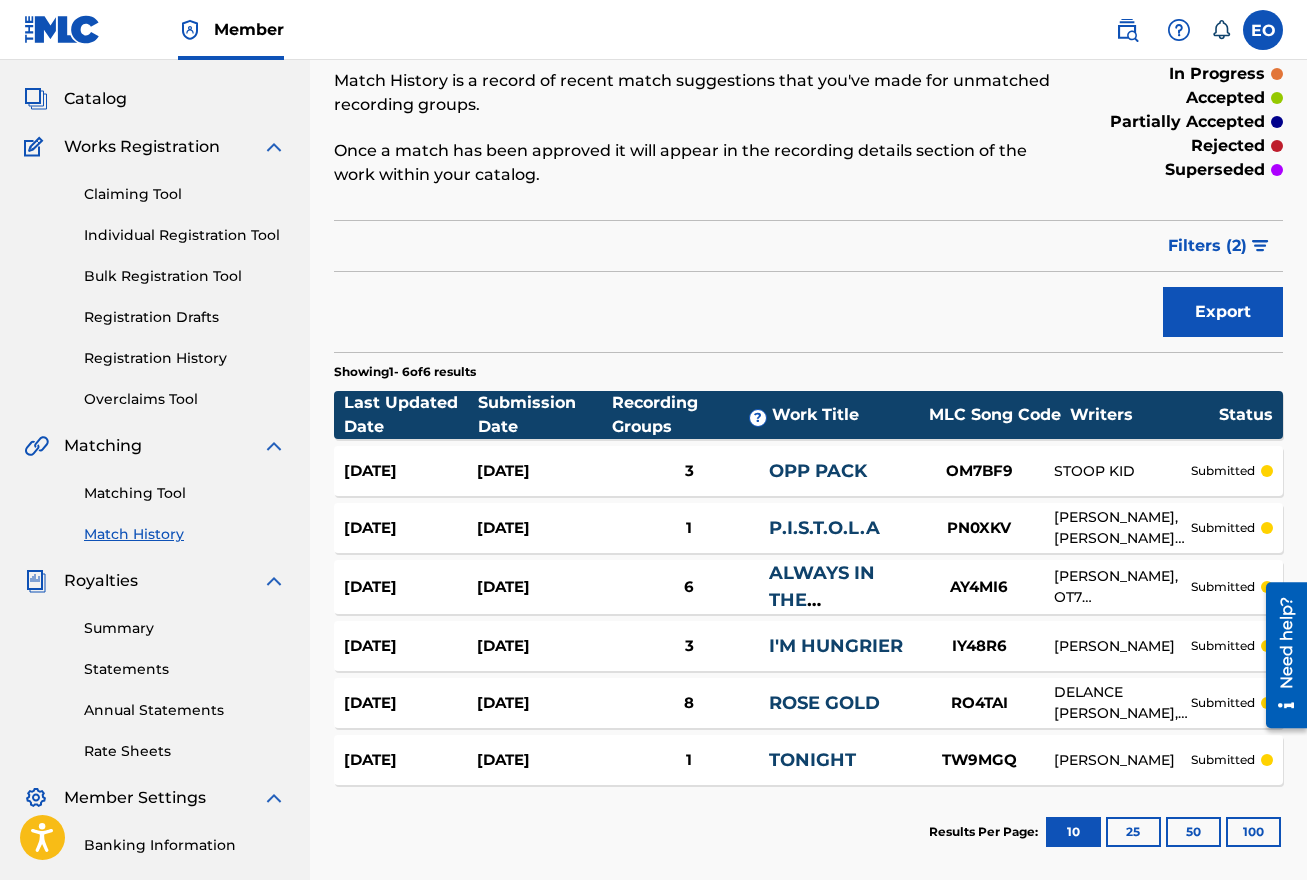 scroll, scrollTop: 111, scrollLeft: 0, axis: vertical 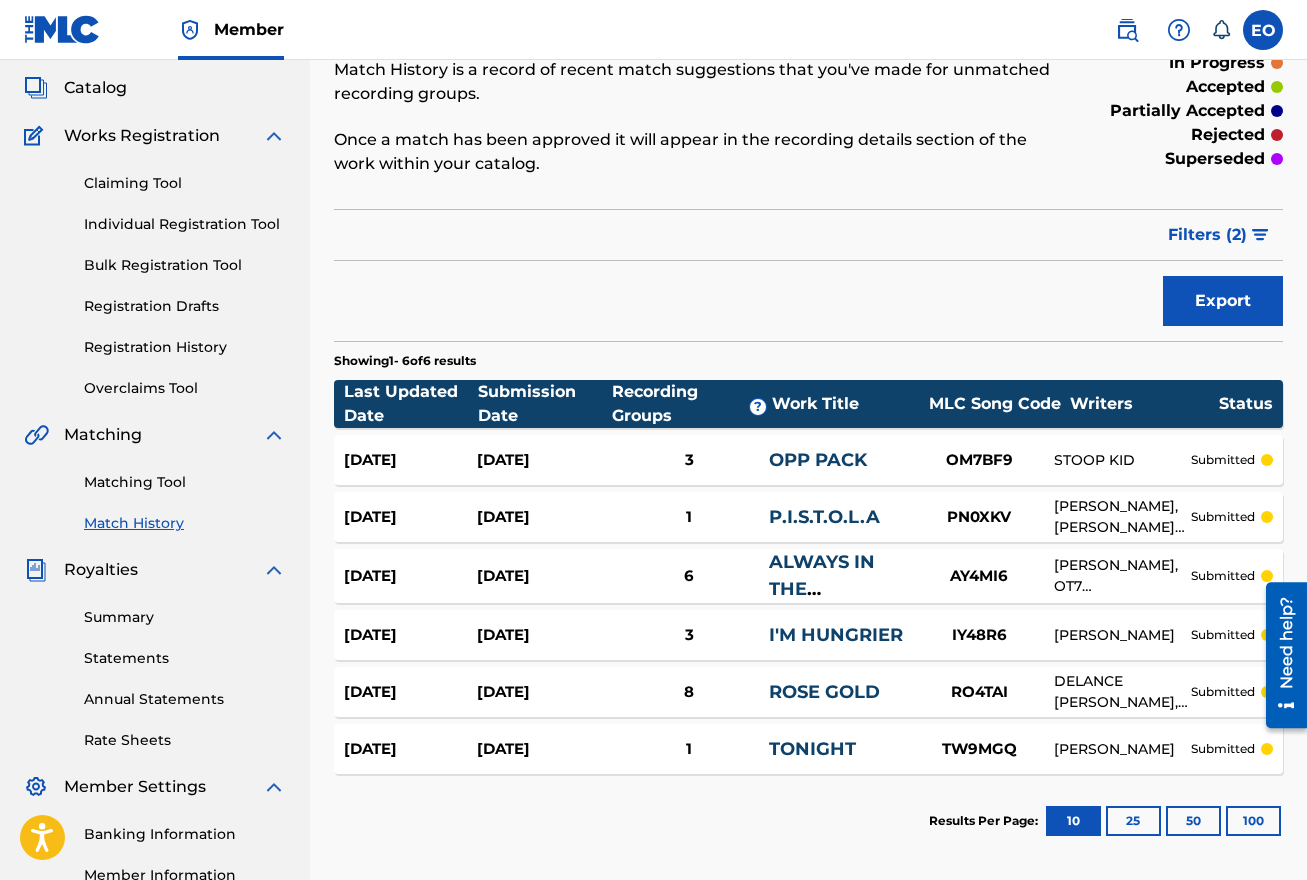 click on "ALWAYS IN THE TRENCHES" at bounding box center [822, 589] 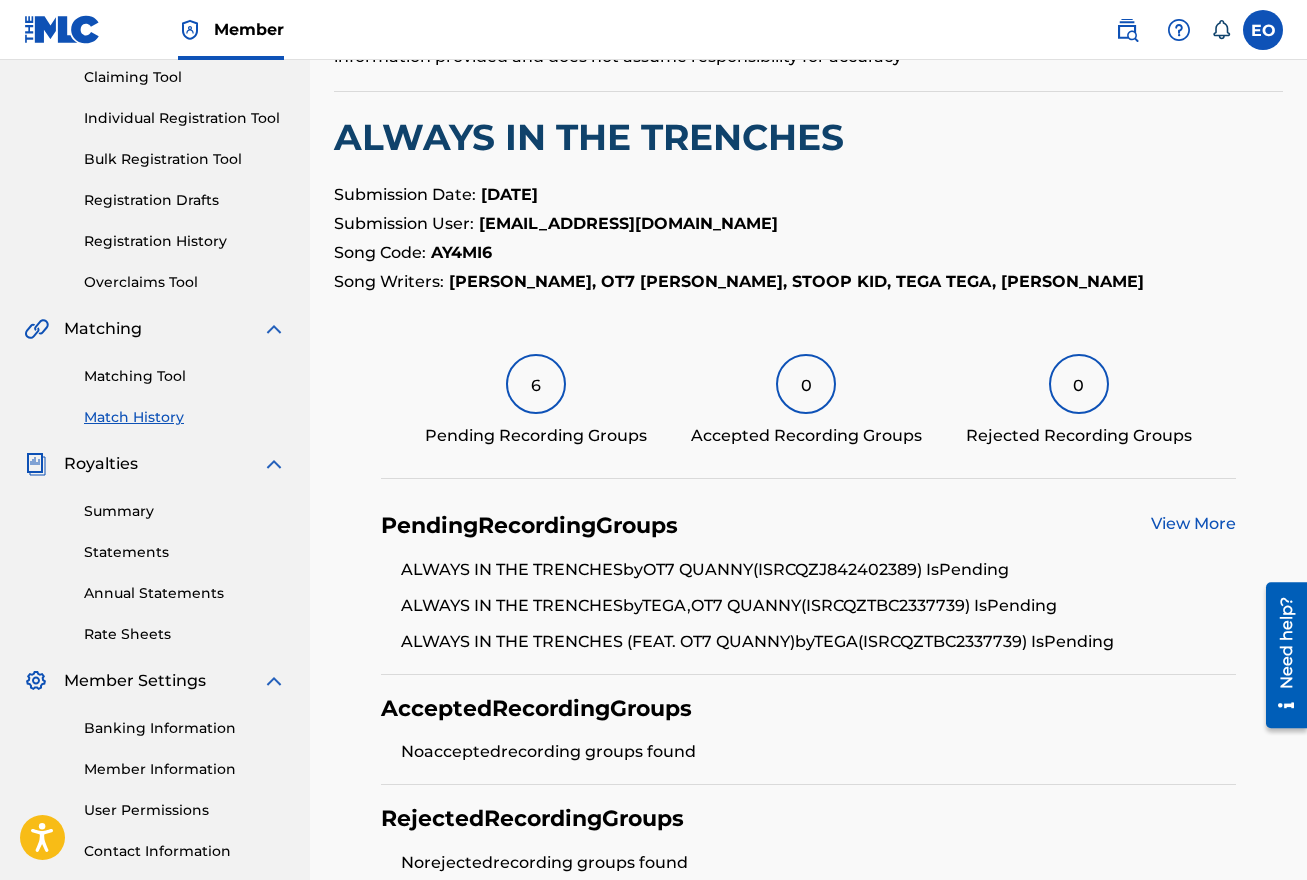 scroll, scrollTop: 231, scrollLeft: 0, axis: vertical 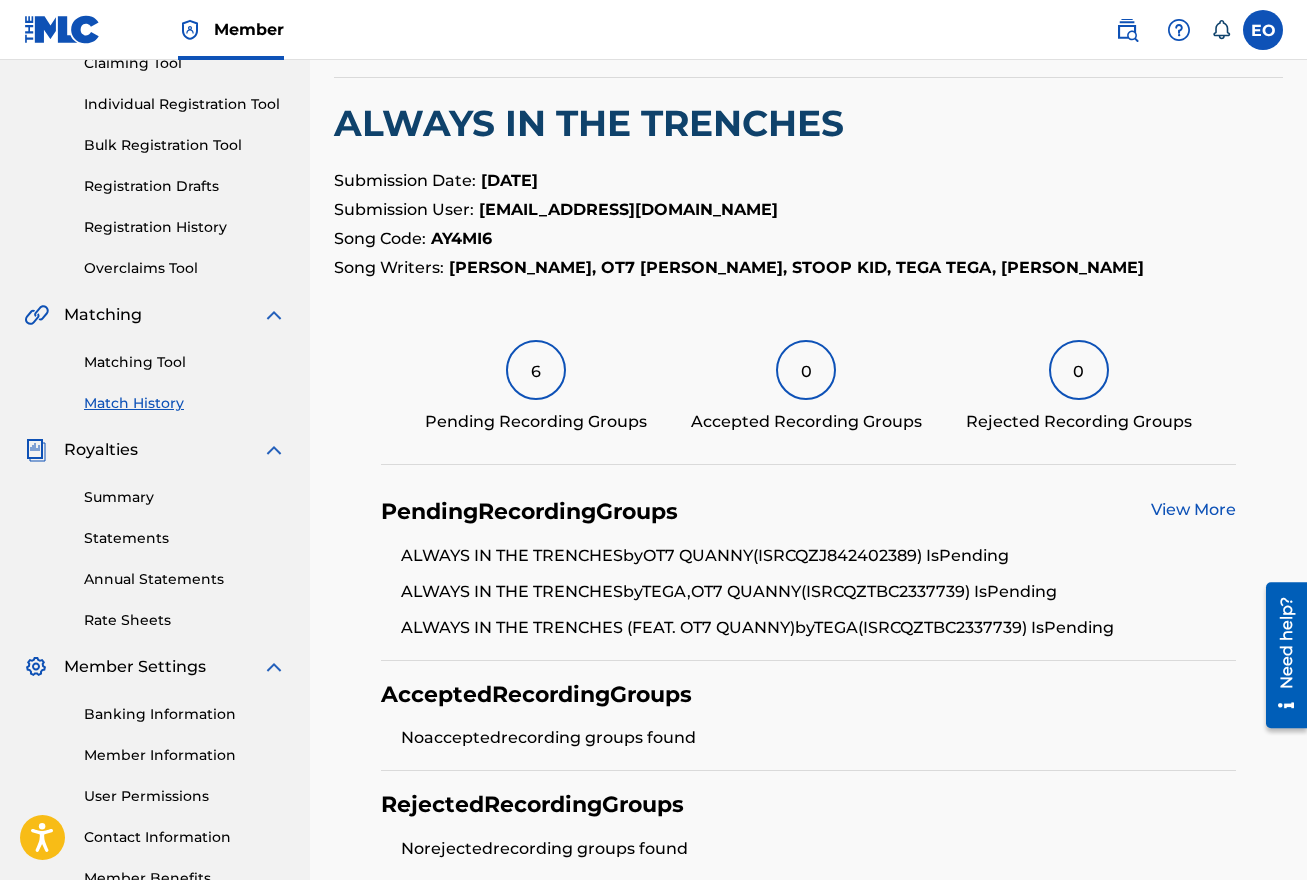 click on "View More" at bounding box center (1193, 509) 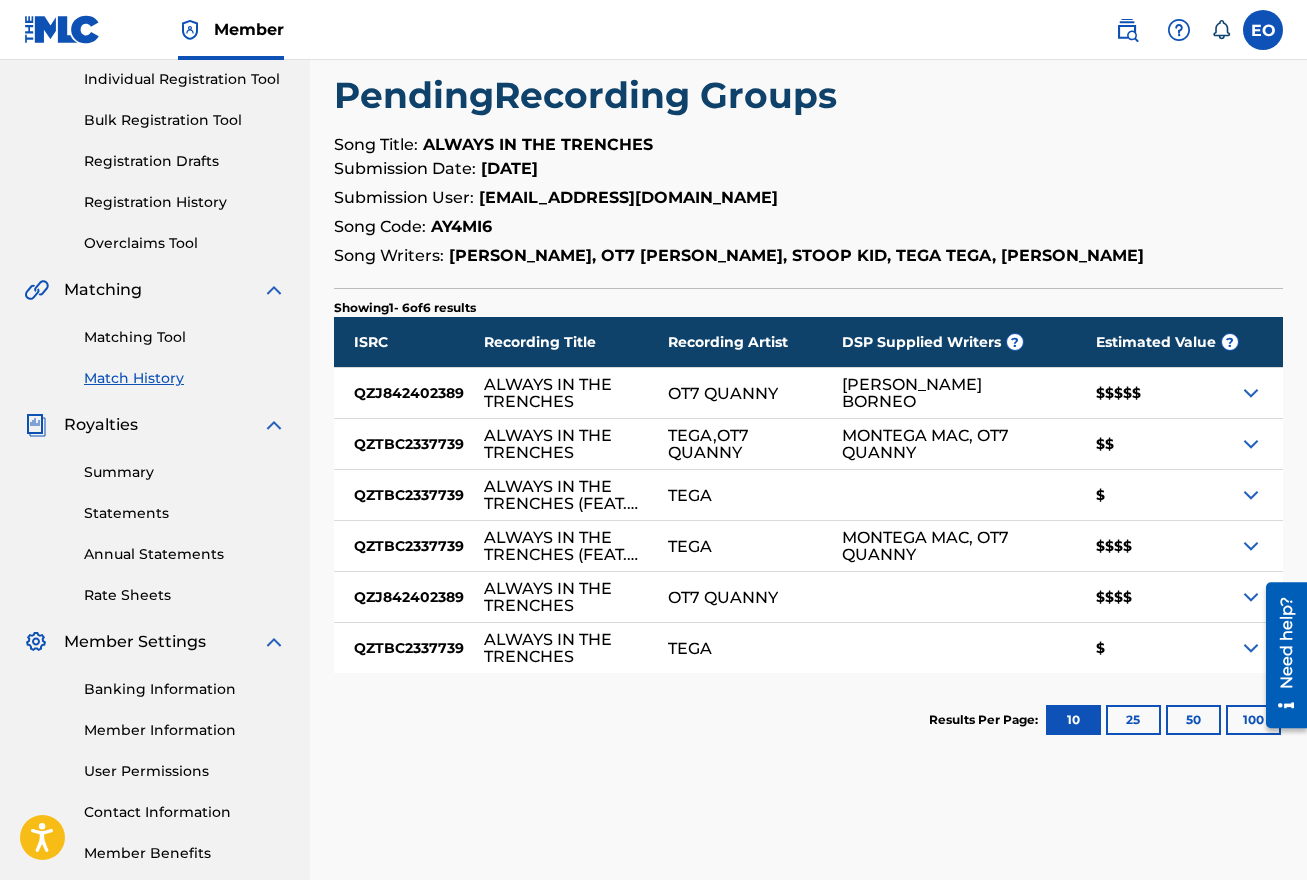 scroll, scrollTop: 257, scrollLeft: 0, axis: vertical 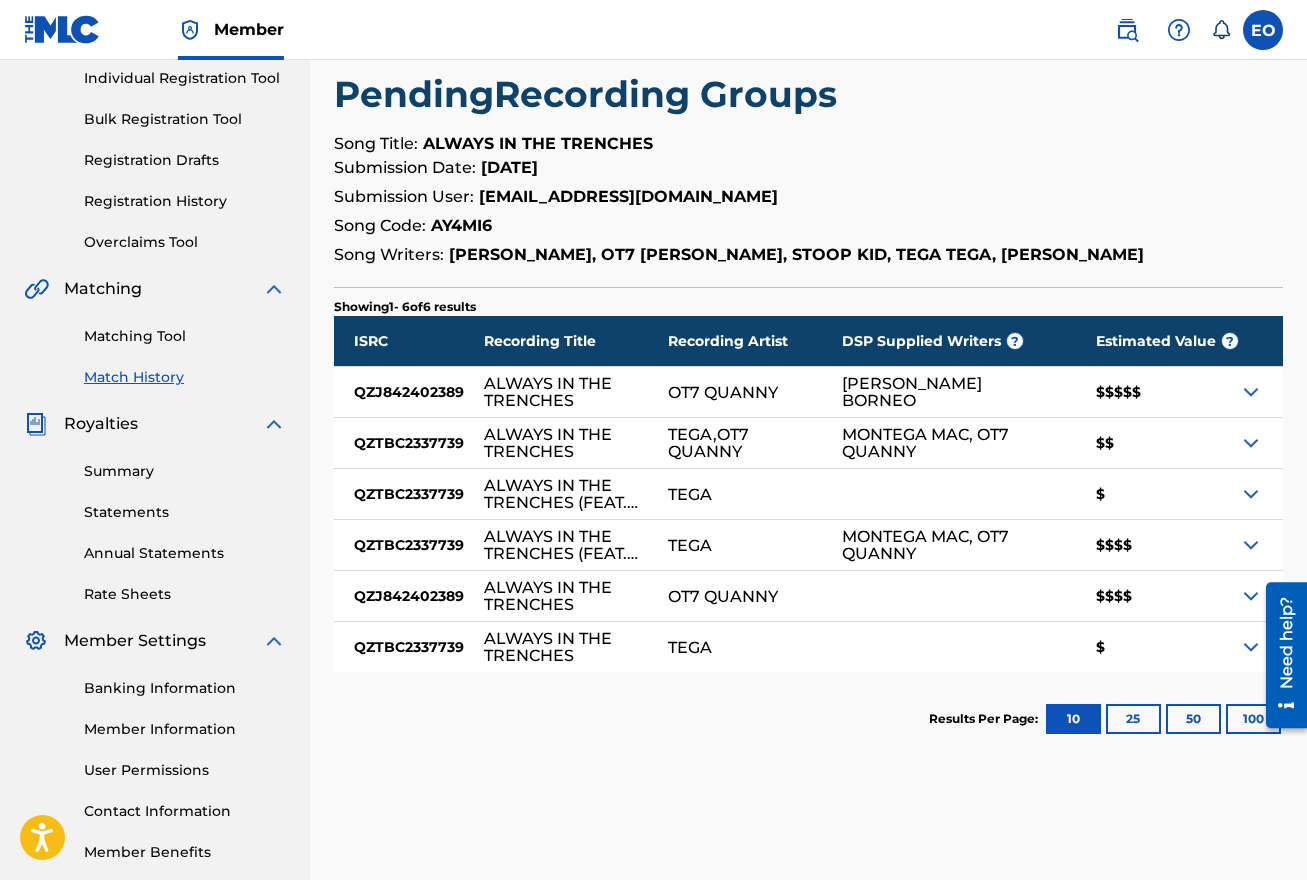 click on "$$$$$" at bounding box center [1157, 392] 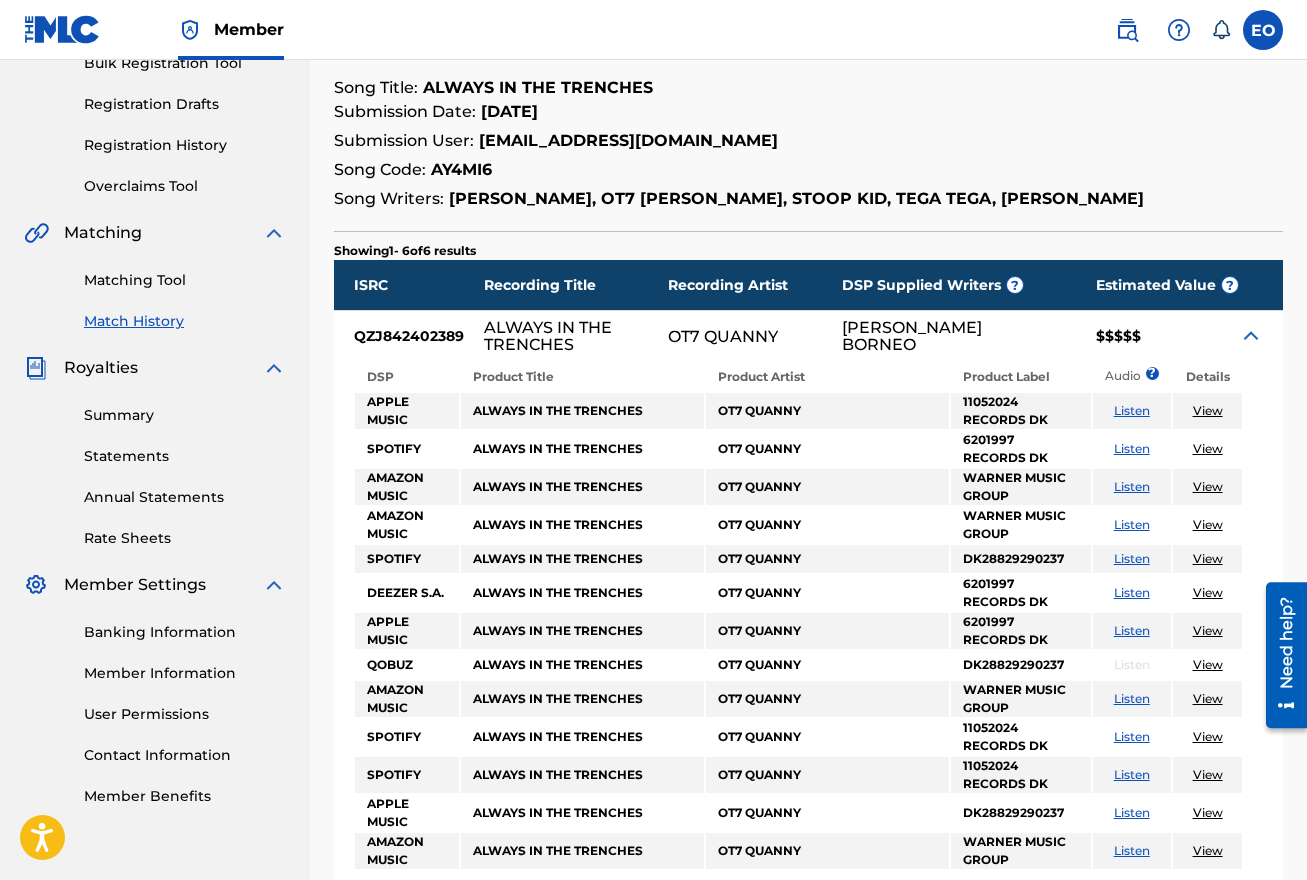 scroll, scrollTop: 315, scrollLeft: 0, axis: vertical 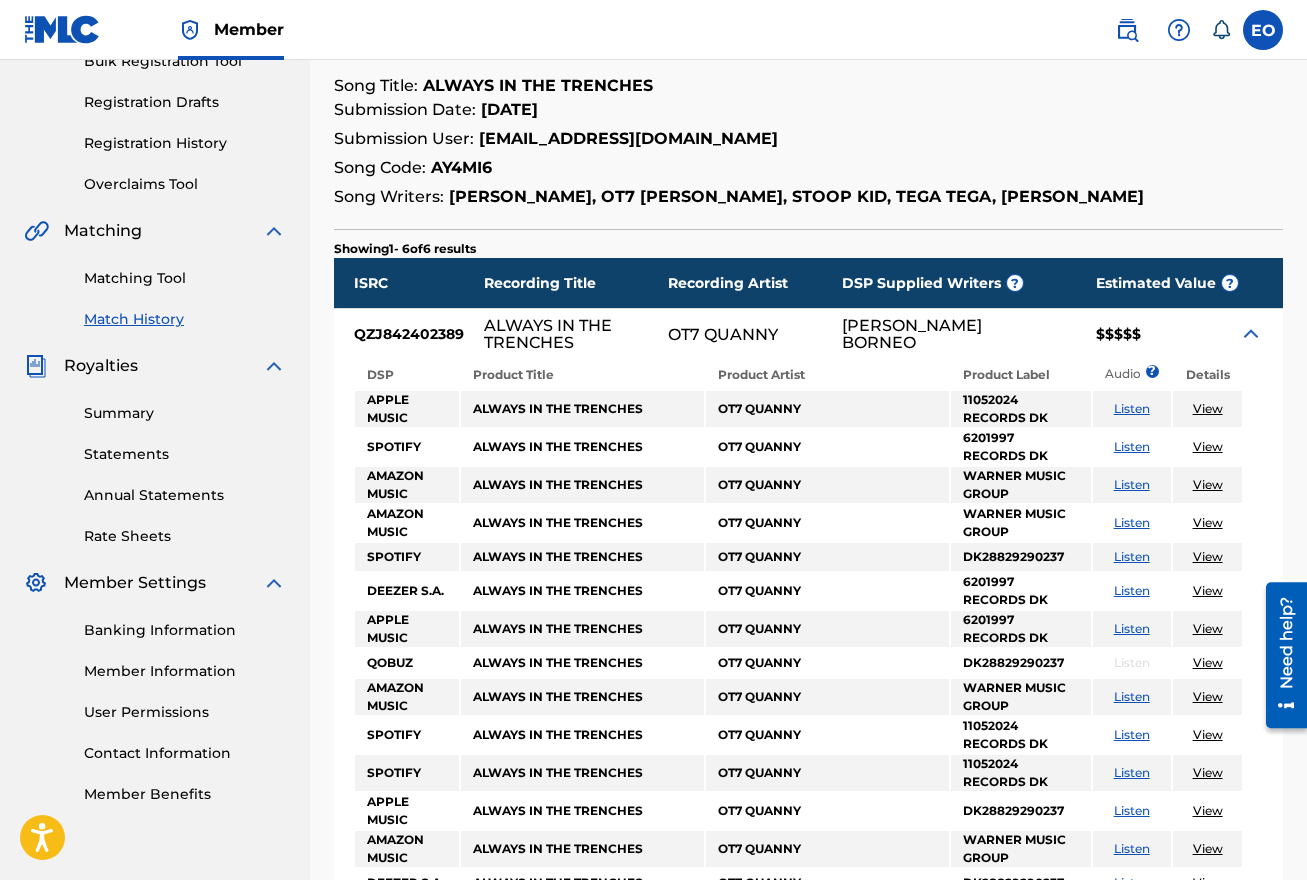 click on "Listen" at bounding box center (1132, 446) 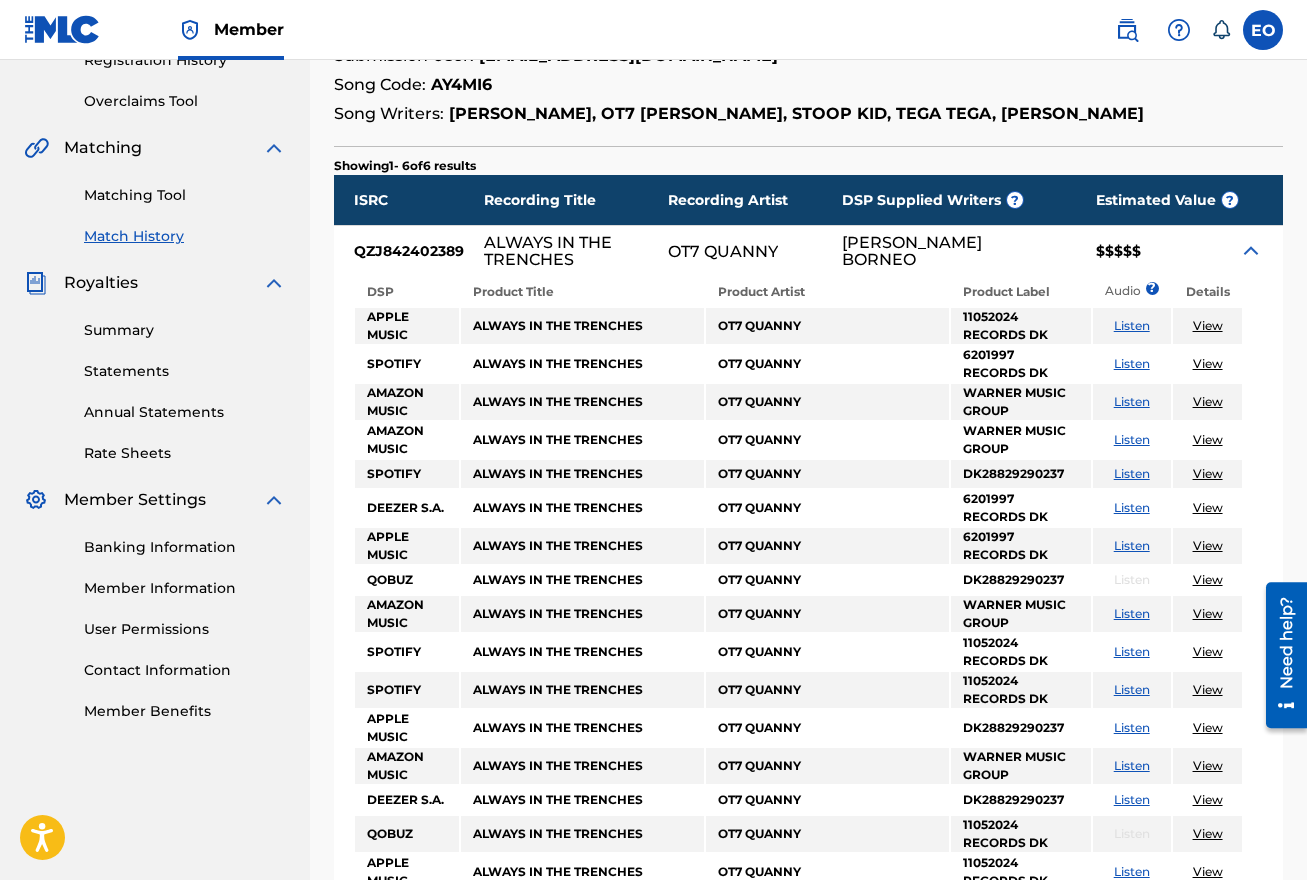 scroll, scrollTop: 413, scrollLeft: 0, axis: vertical 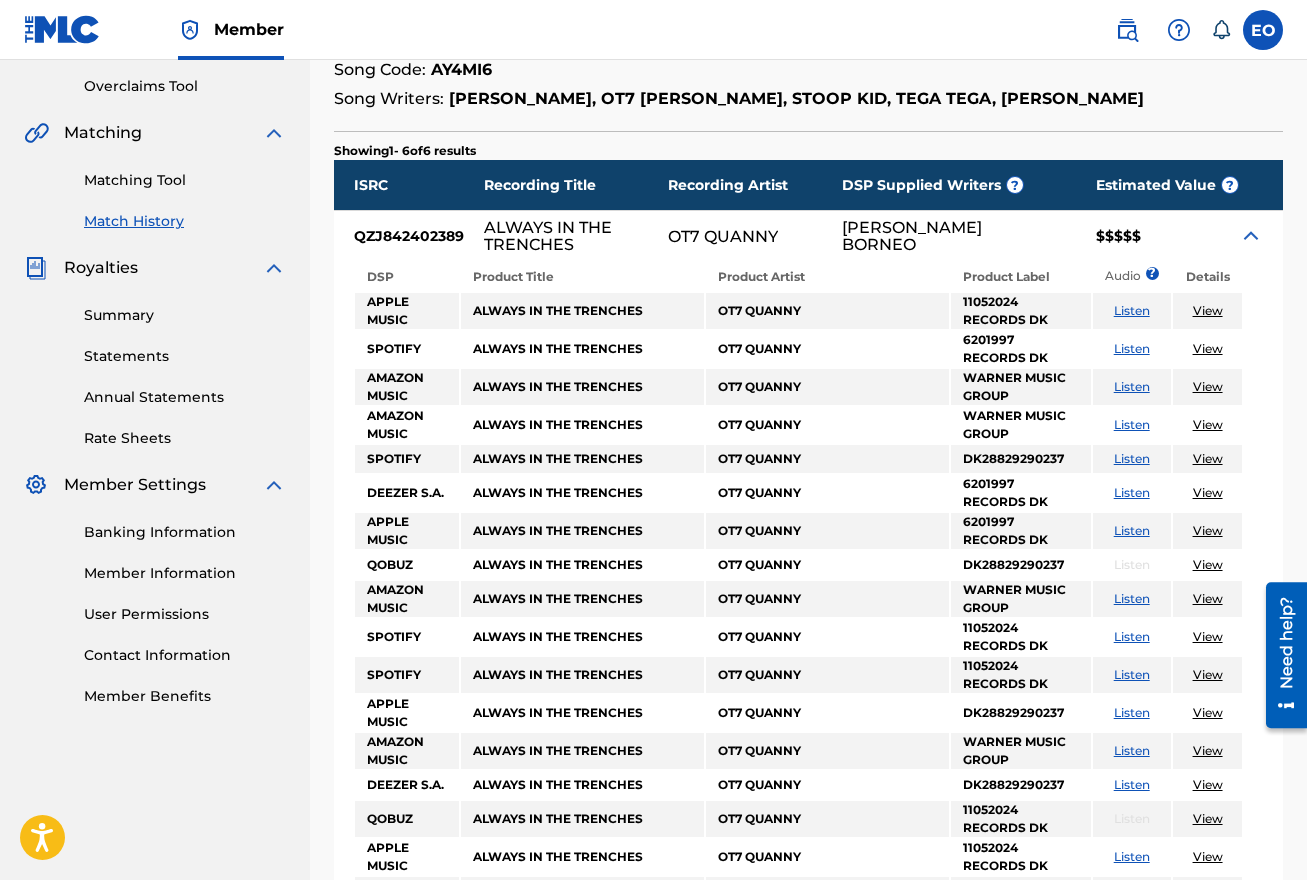 click on "Listen" at bounding box center [1132, 636] 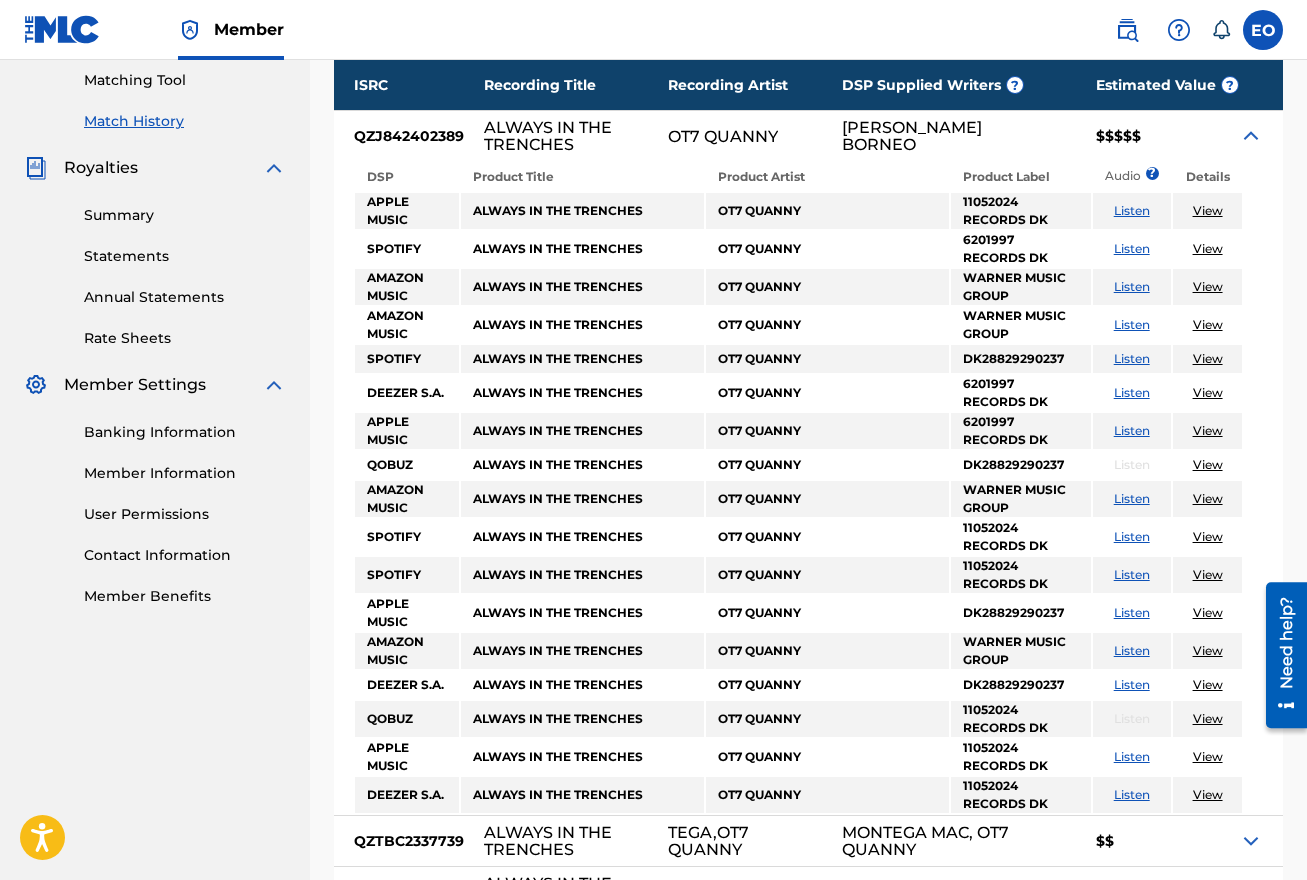scroll, scrollTop: 517, scrollLeft: 0, axis: vertical 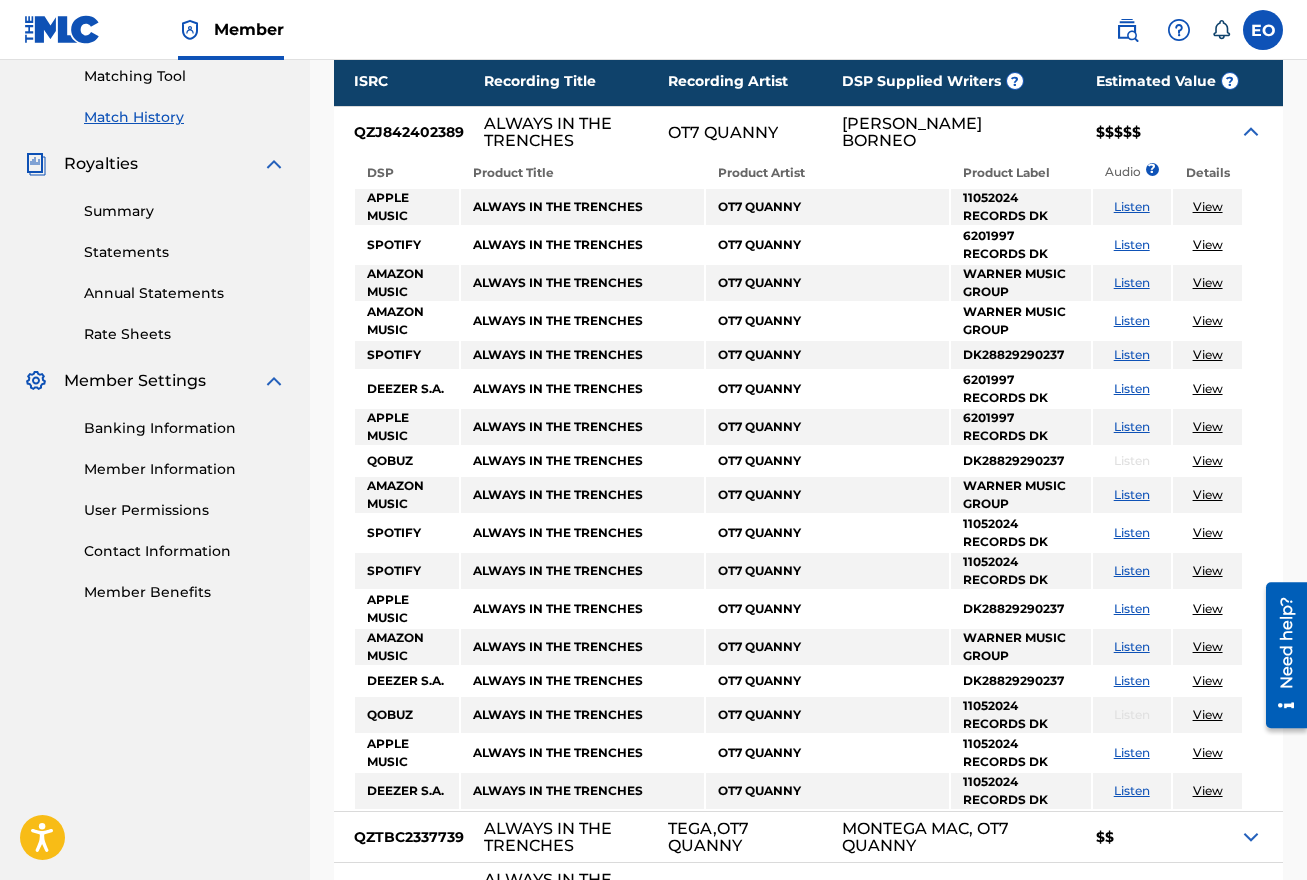 click on "Listen" at bounding box center (1132, 570) 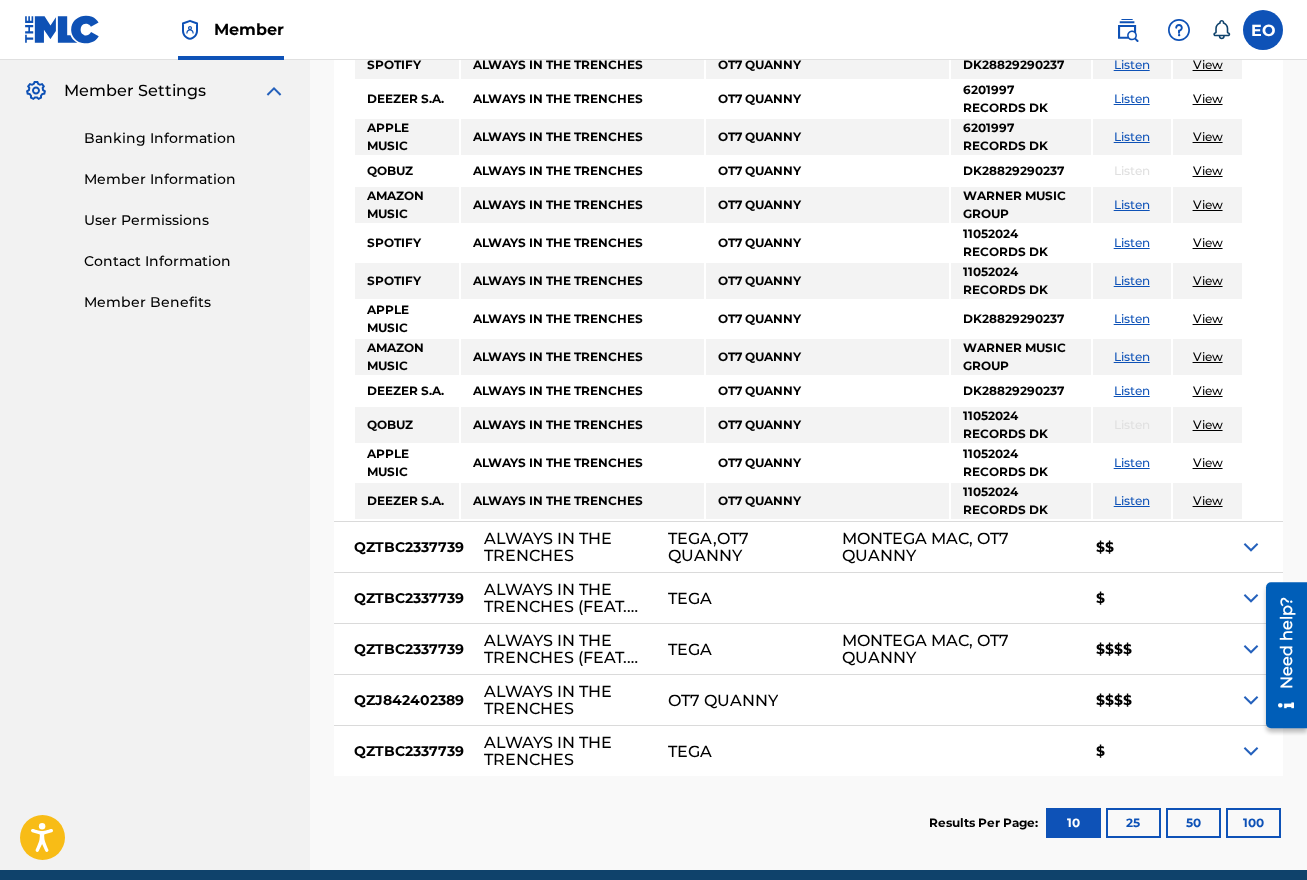 scroll, scrollTop: 821, scrollLeft: 0, axis: vertical 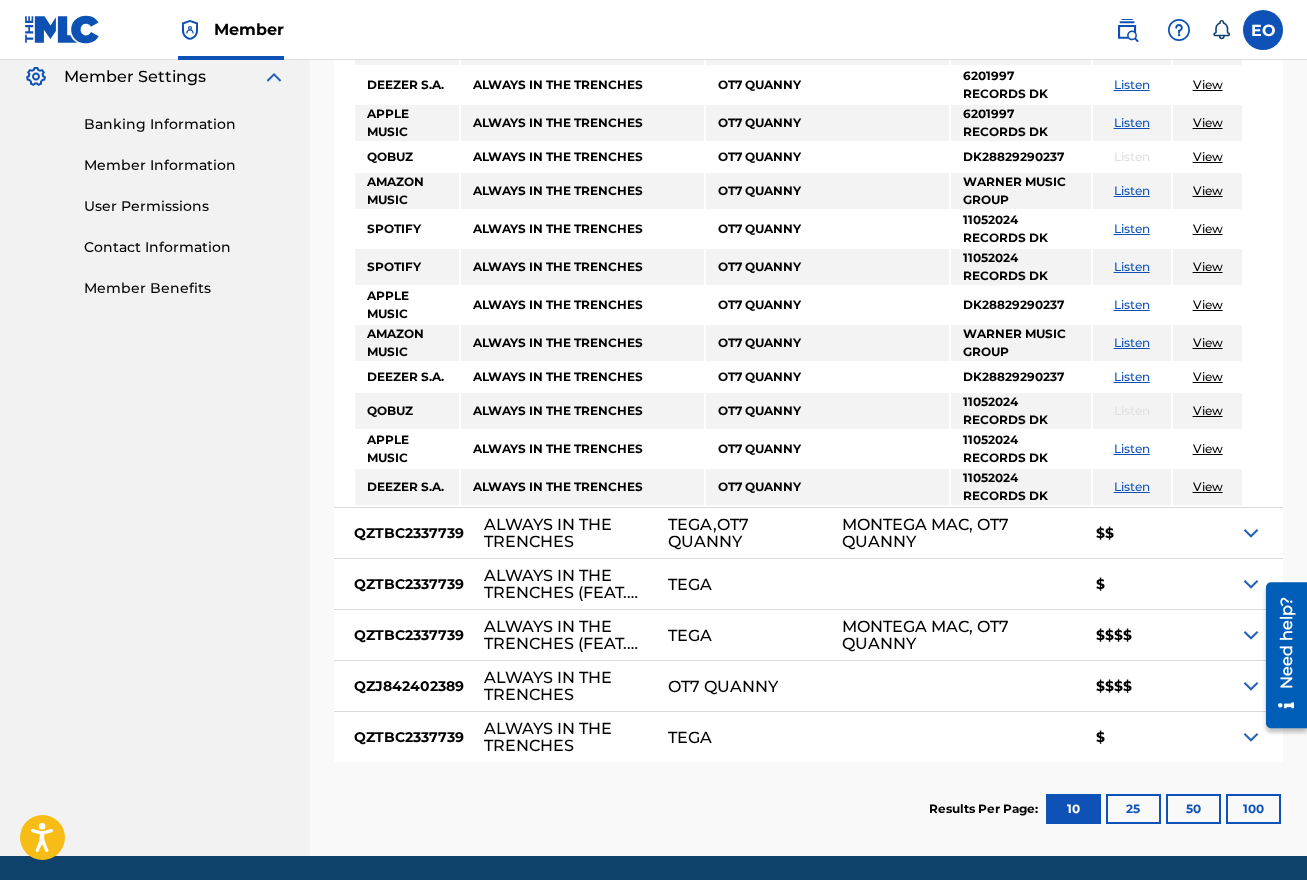click at bounding box center (1251, 533) 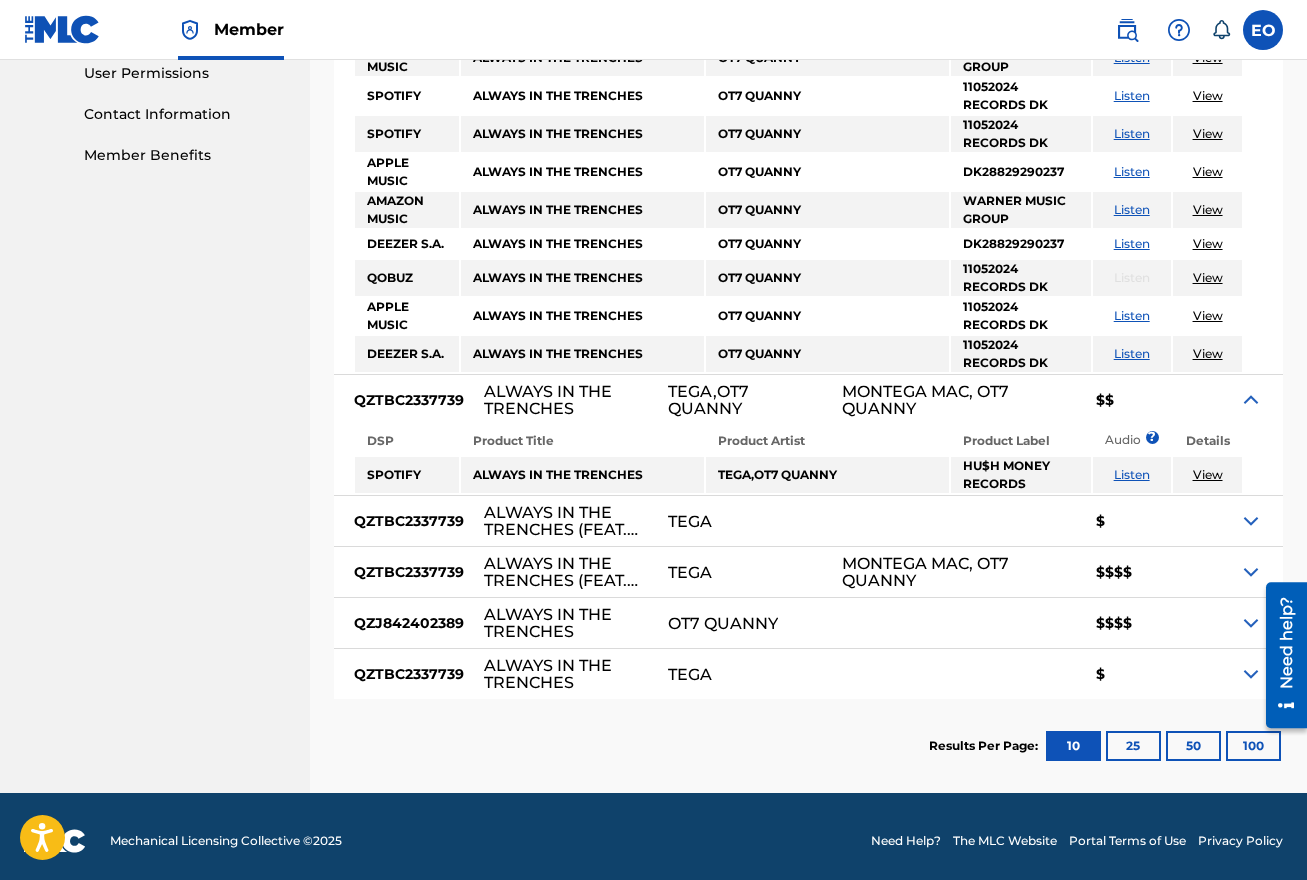 scroll, scrollTop: 963, scrollLeft: 0, axis: vertical 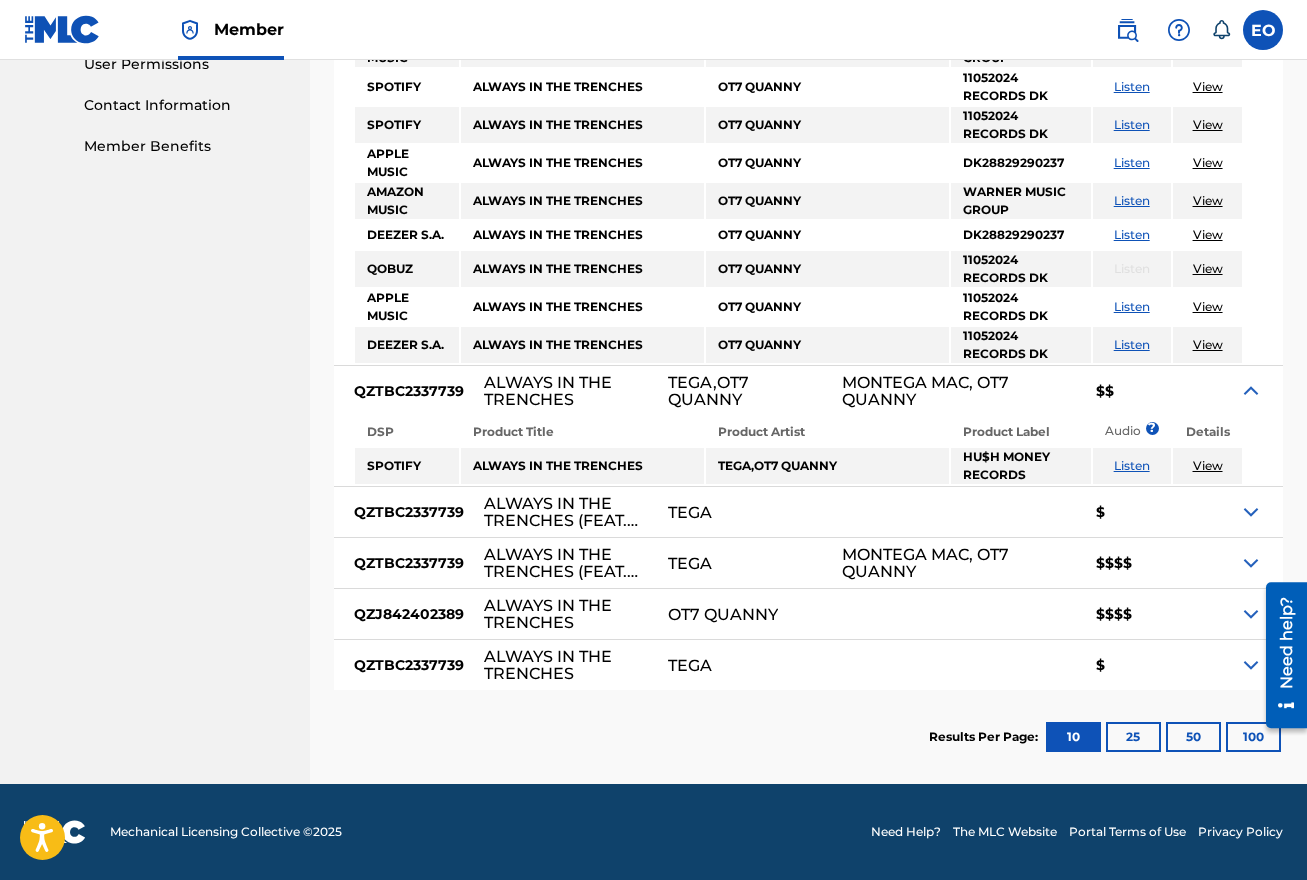 click at bounding box center [1251, 512] 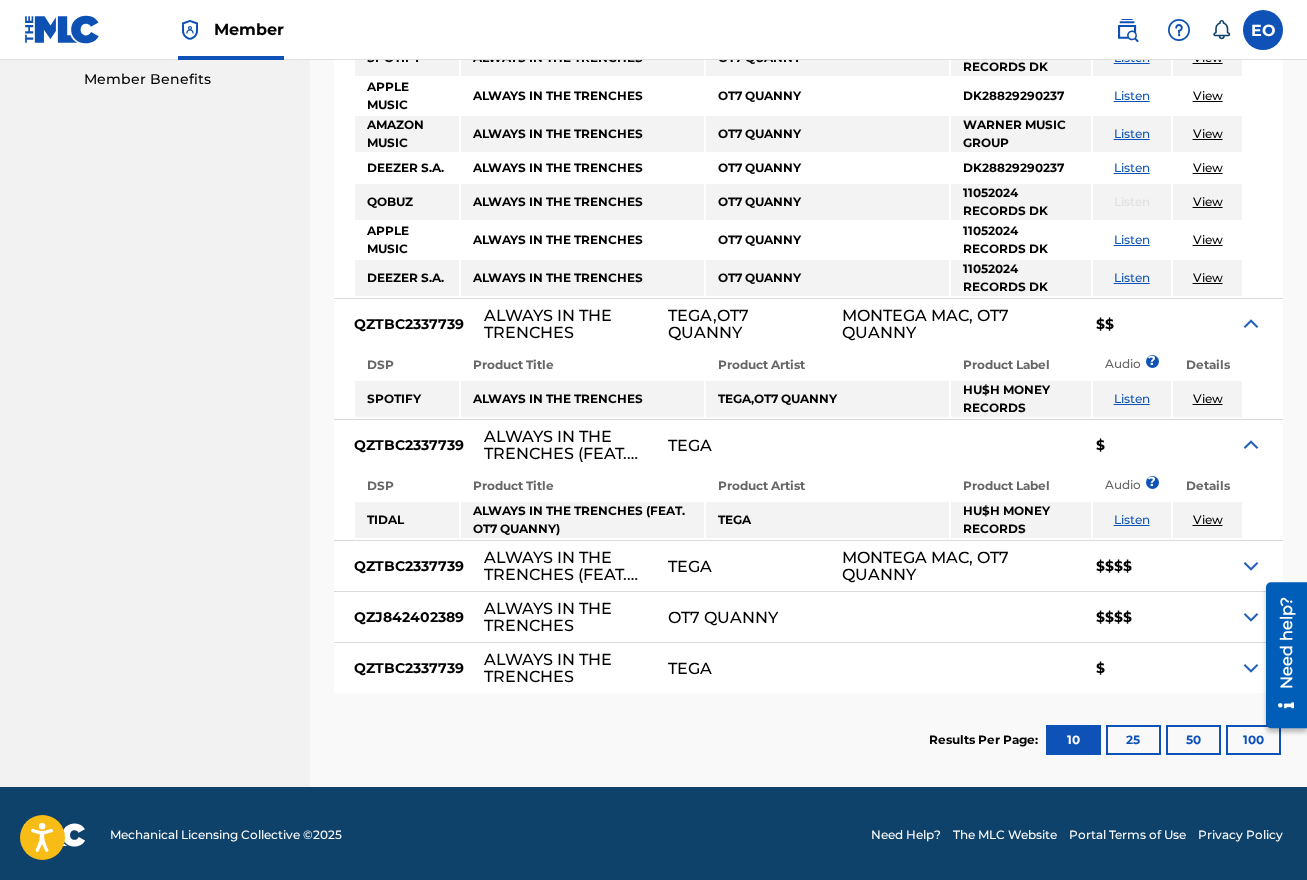 scroll, scrollTop: 1033, scrollLeft: 0, axis: vertical 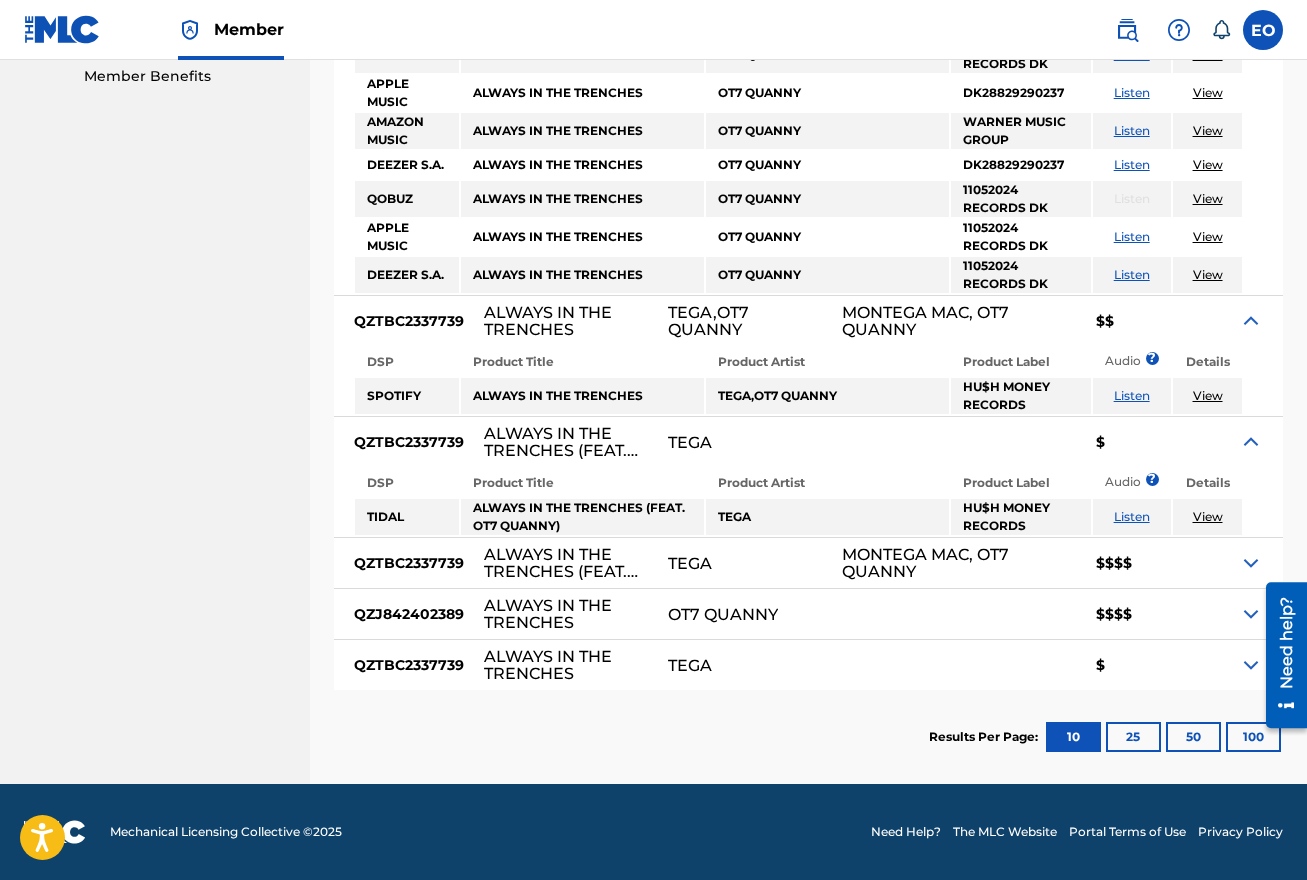 click at bounding box center (1251, 563) 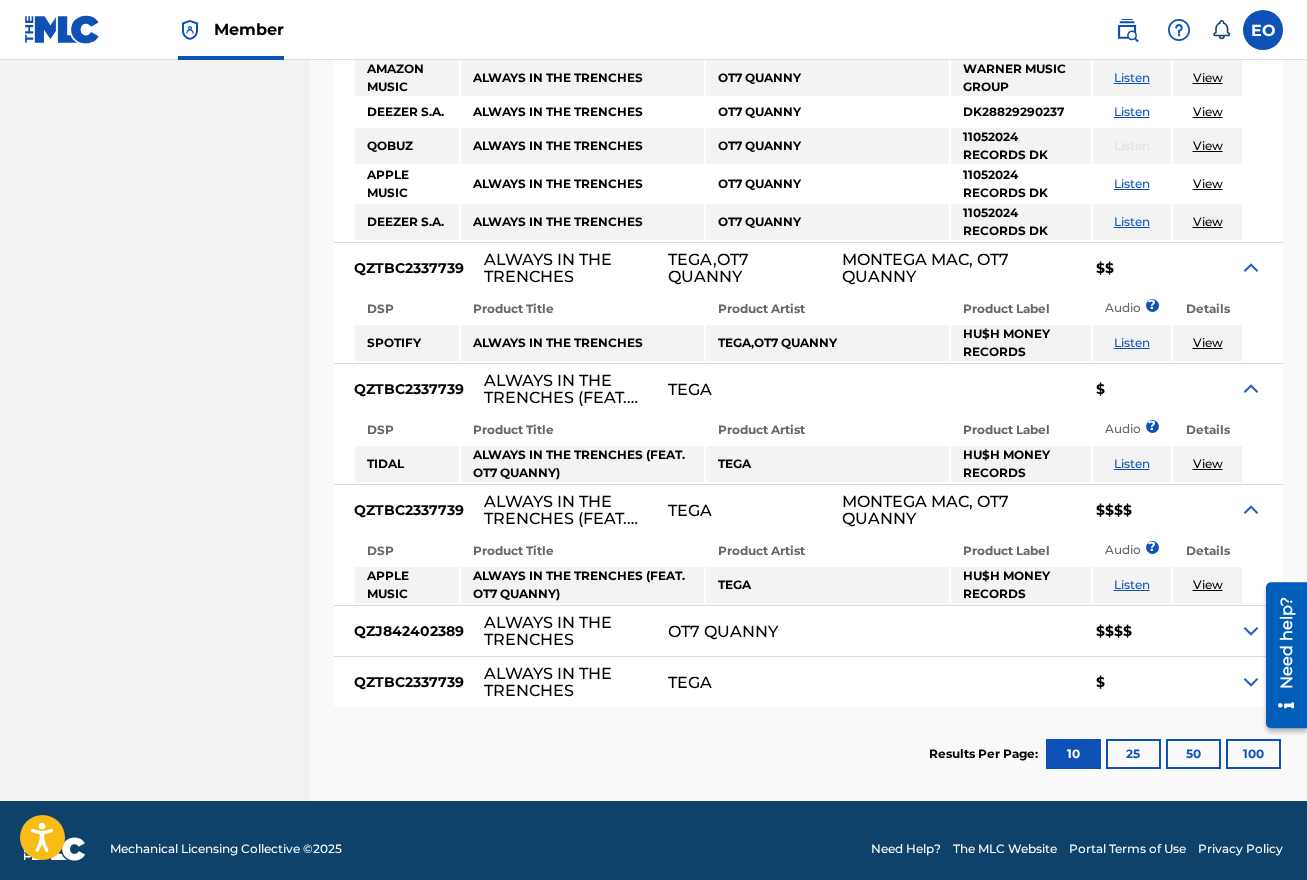 scroll, scrollTop: 1103, scrollLeft: 0, axis: vertical 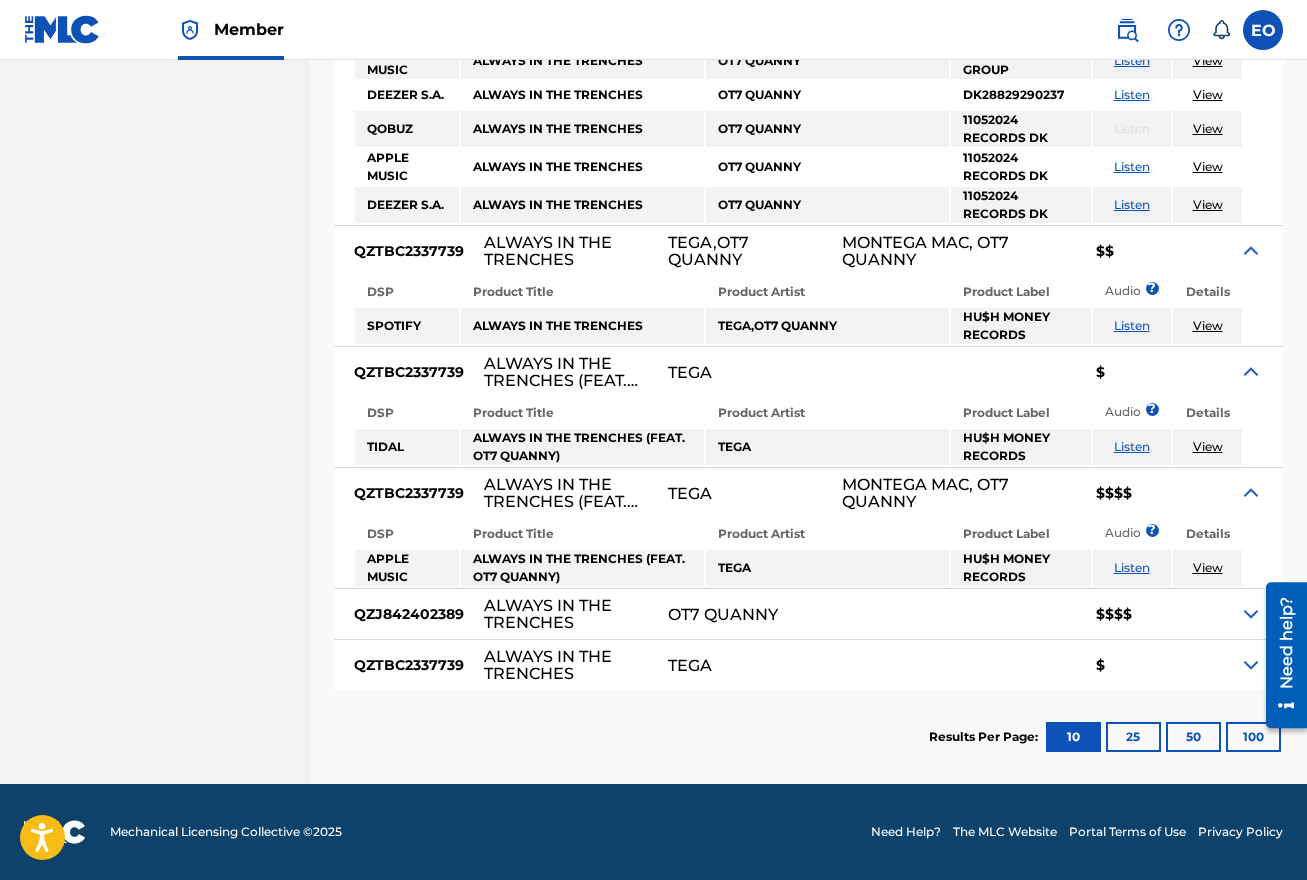 click at bounding box center [1251, 614] 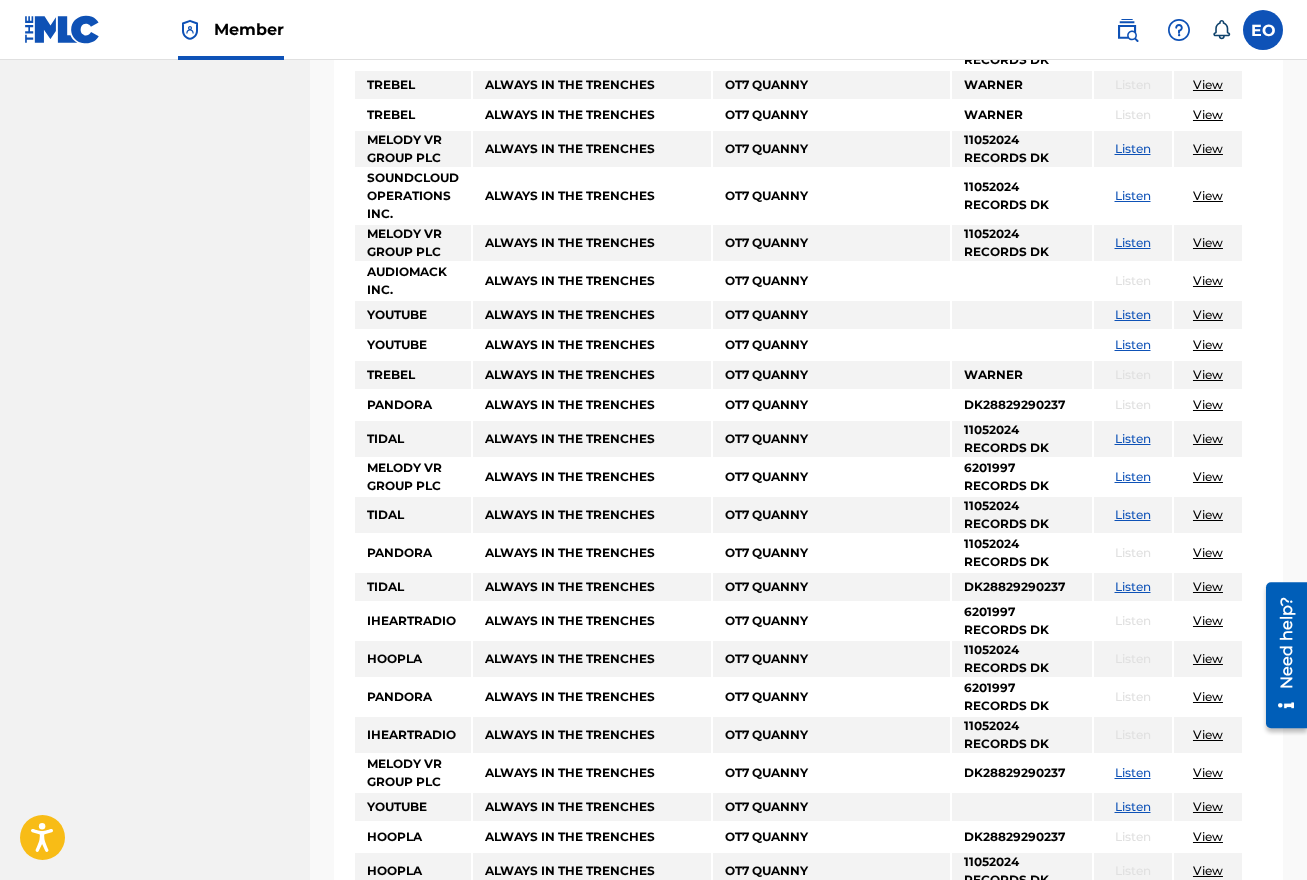 scroll, scrollTop: 1913, scrollLeft: 0, axis: vertical 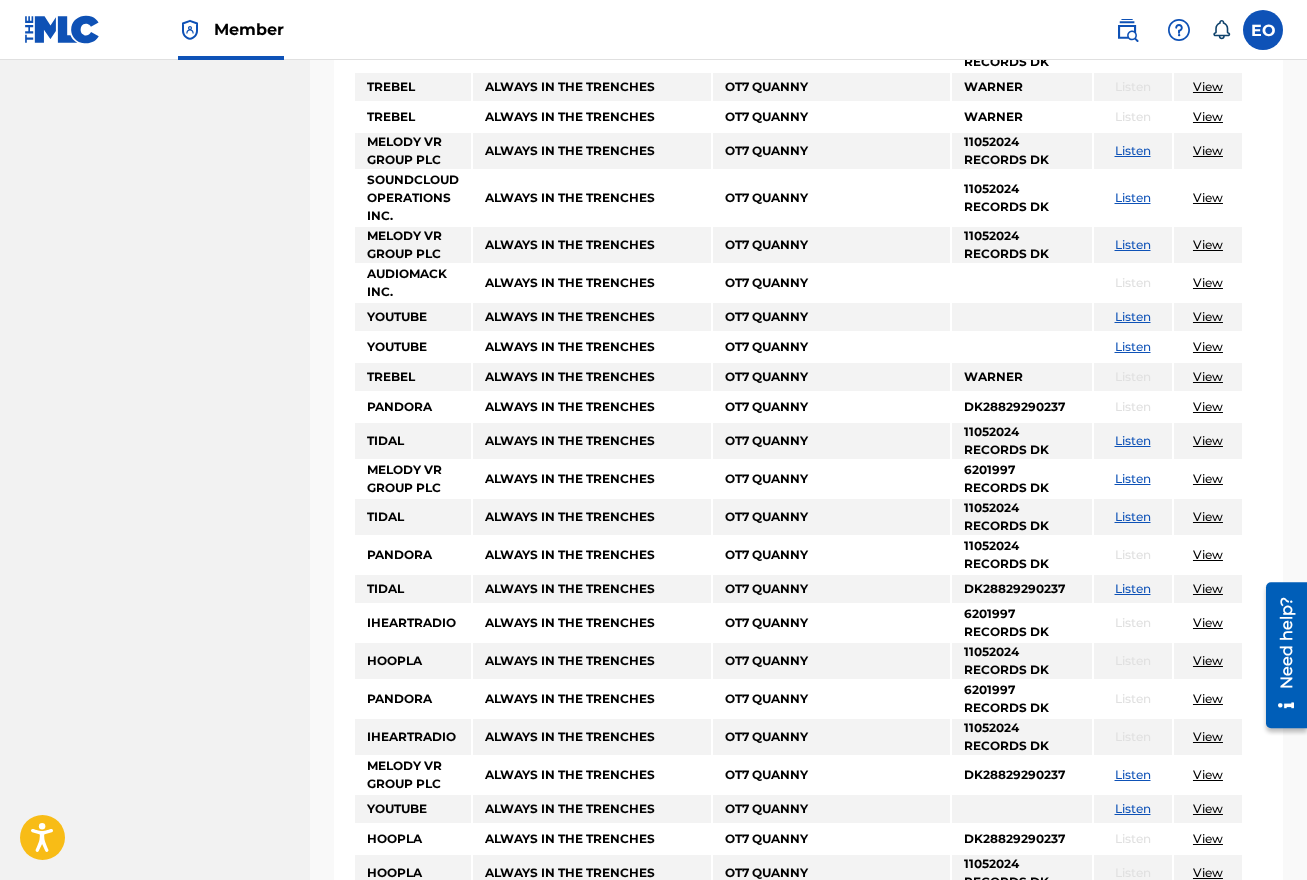 click on "Listen" at bounding box center [1133, 346] 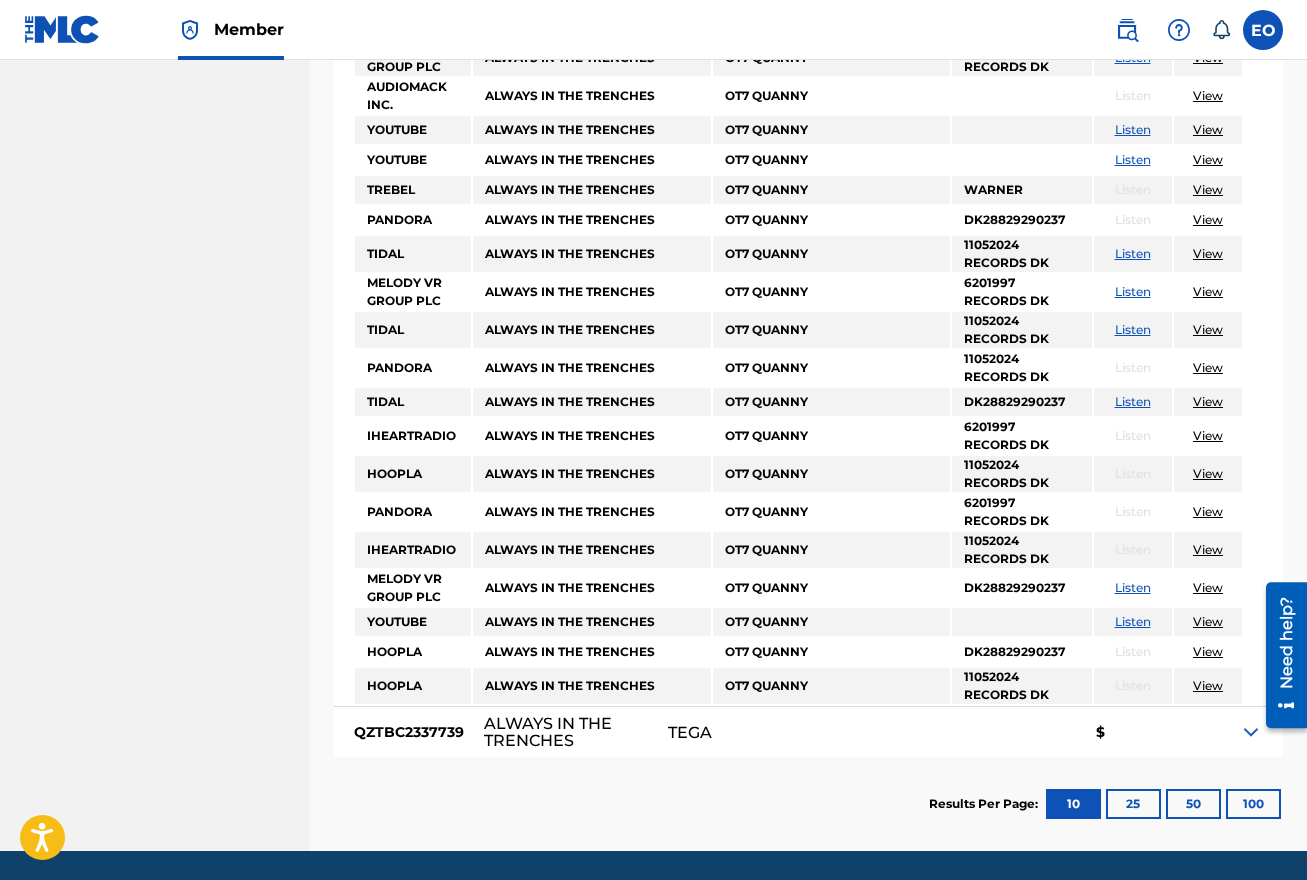 scroll, scrollTop: 2167, scrollLeft: 0, axis: vertical 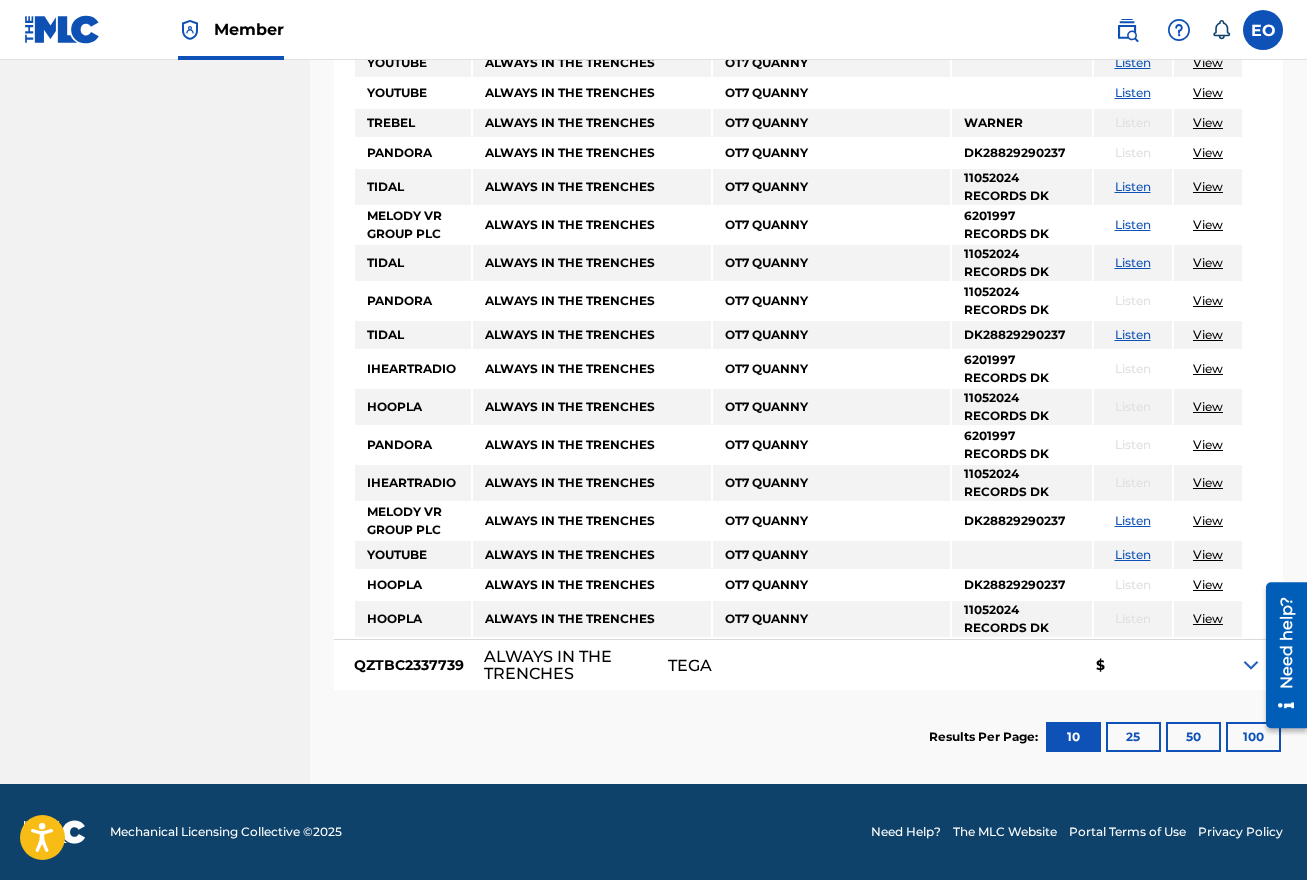 click at bounding box center [1279, 654] 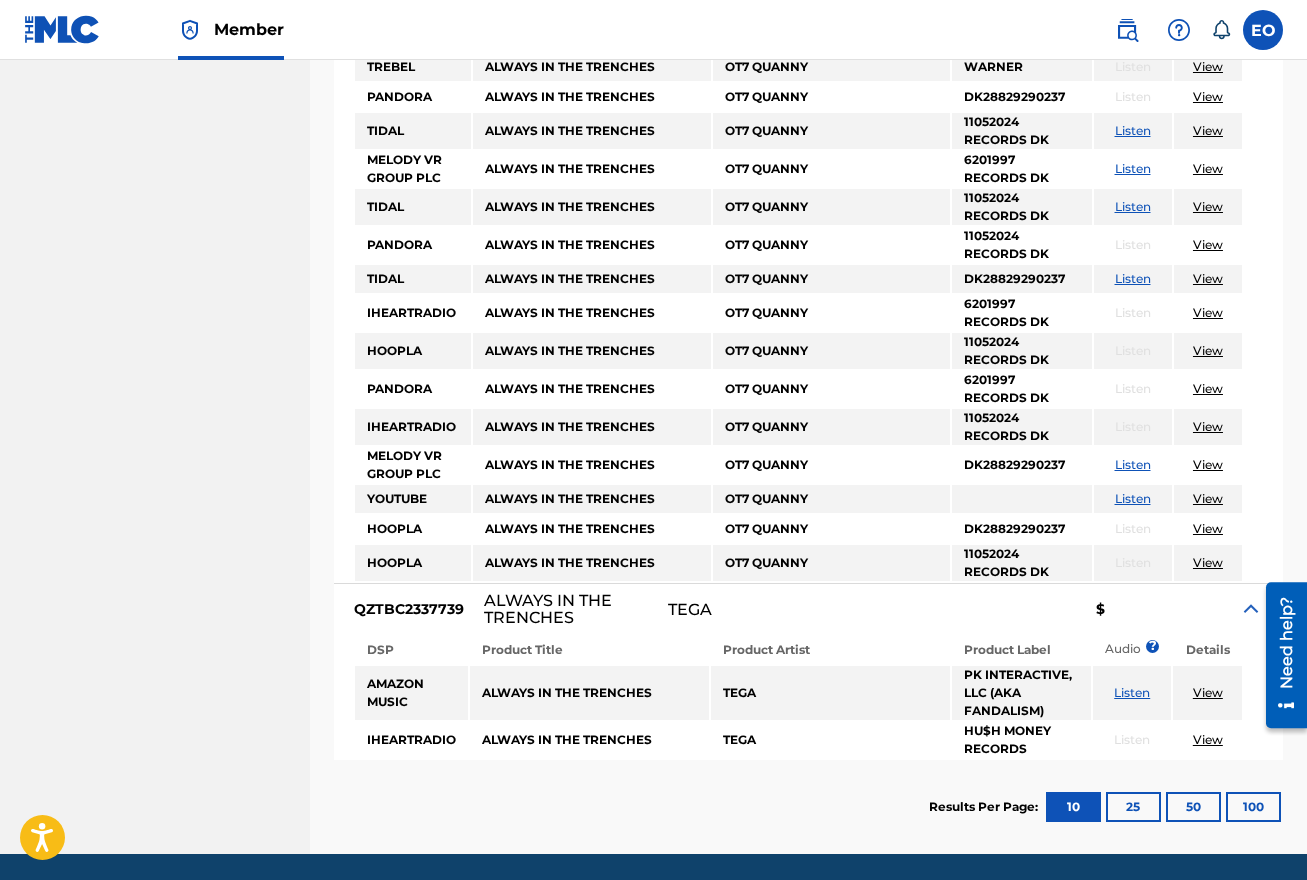 scroll, scrollTop: 2243, scrollLeft: 0, axis: vertical 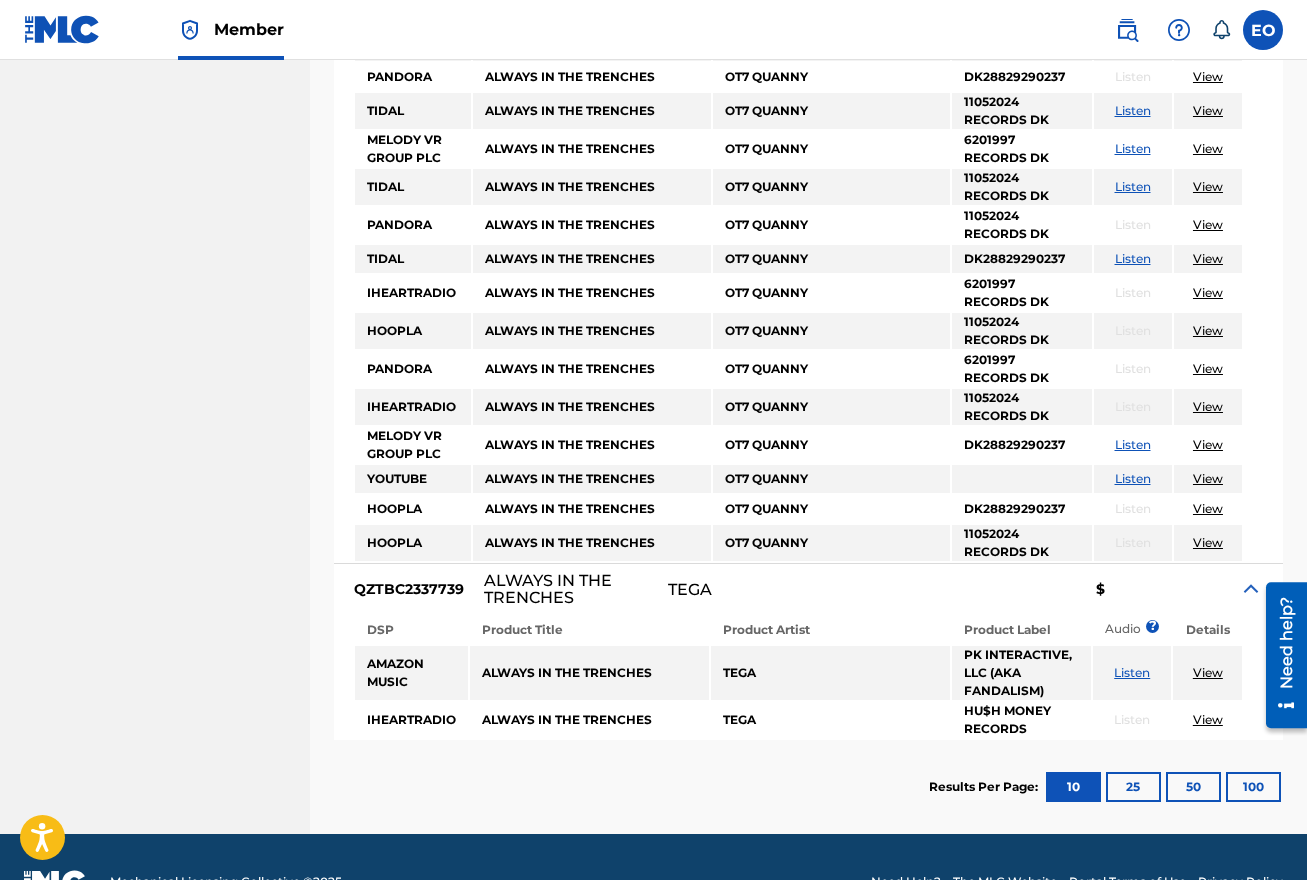 click on "Listen" at bounding box center [1132, 672] 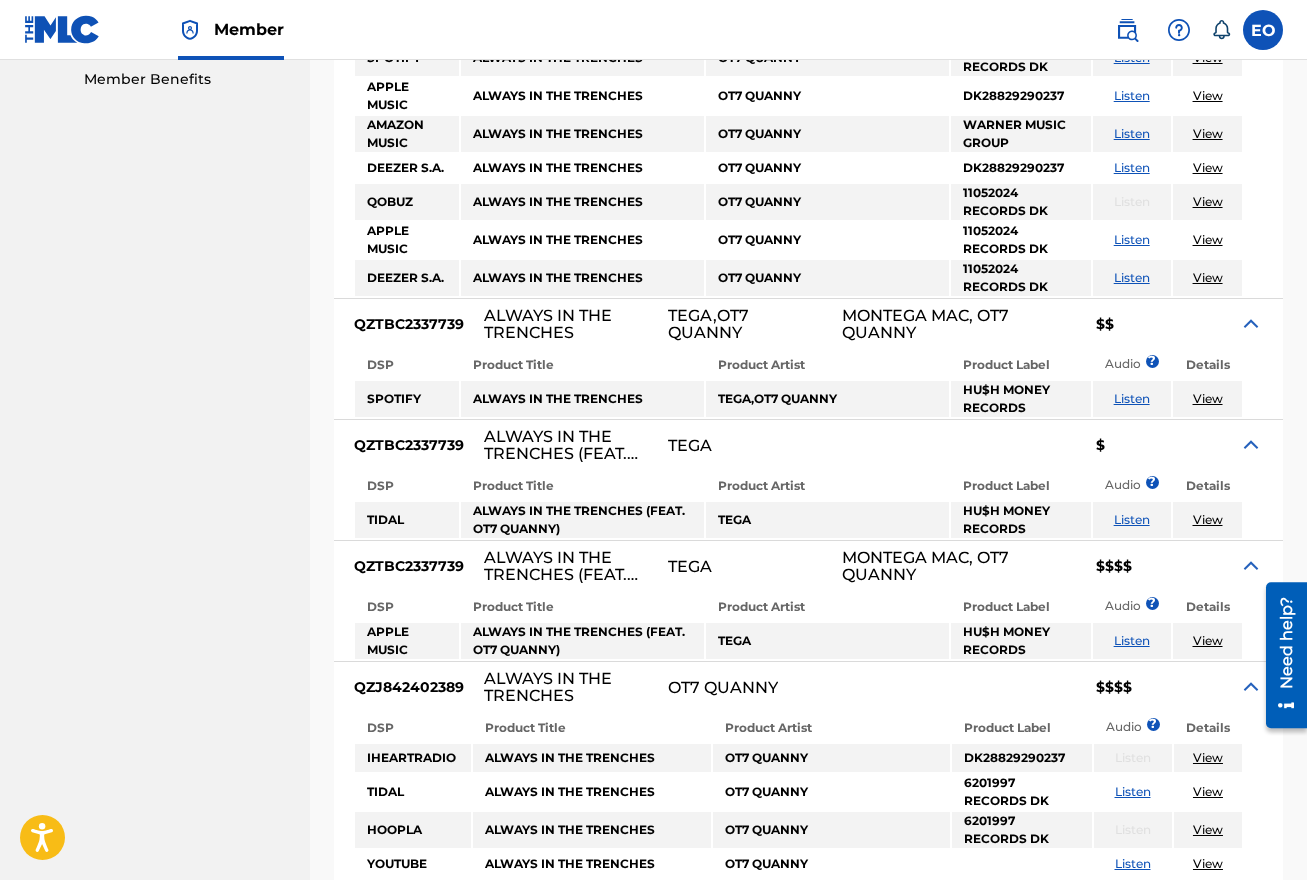 scroll, scrollTop: 1029, scrollLeft: 0, axis: vertical 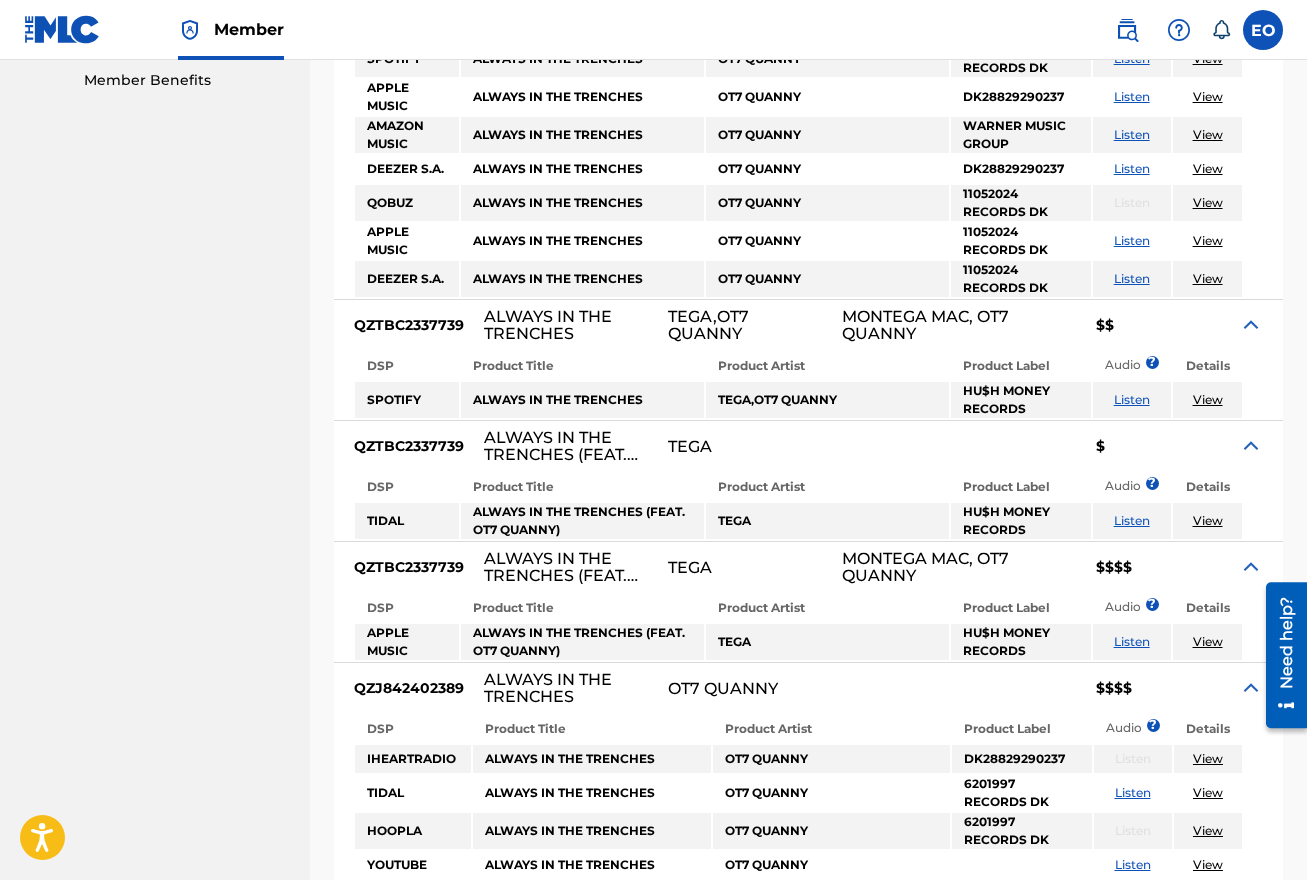 click on "Listen" at bounding box center (1132, 520) 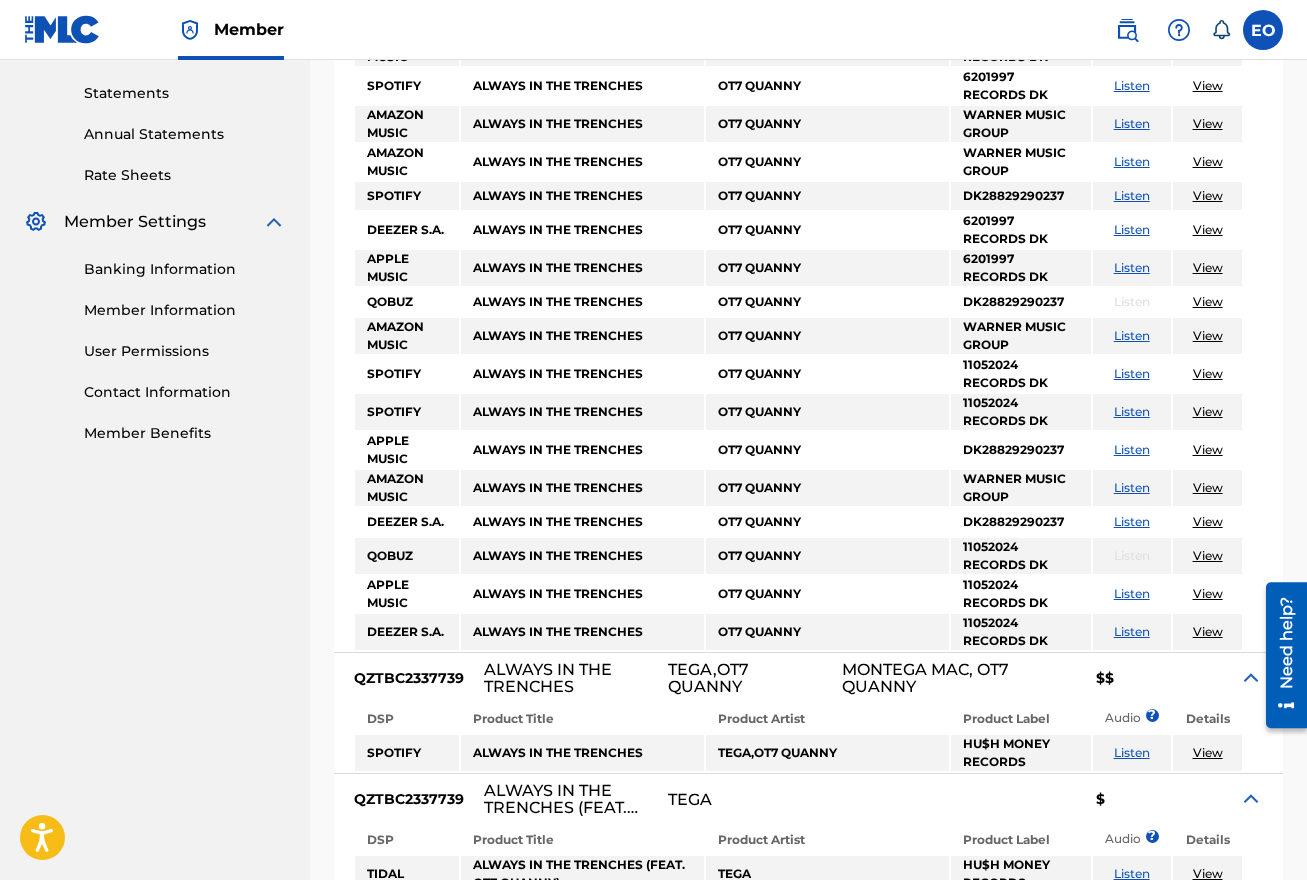 scroll, scrollTop: 717, scrollLeft: 0, axis: vertical 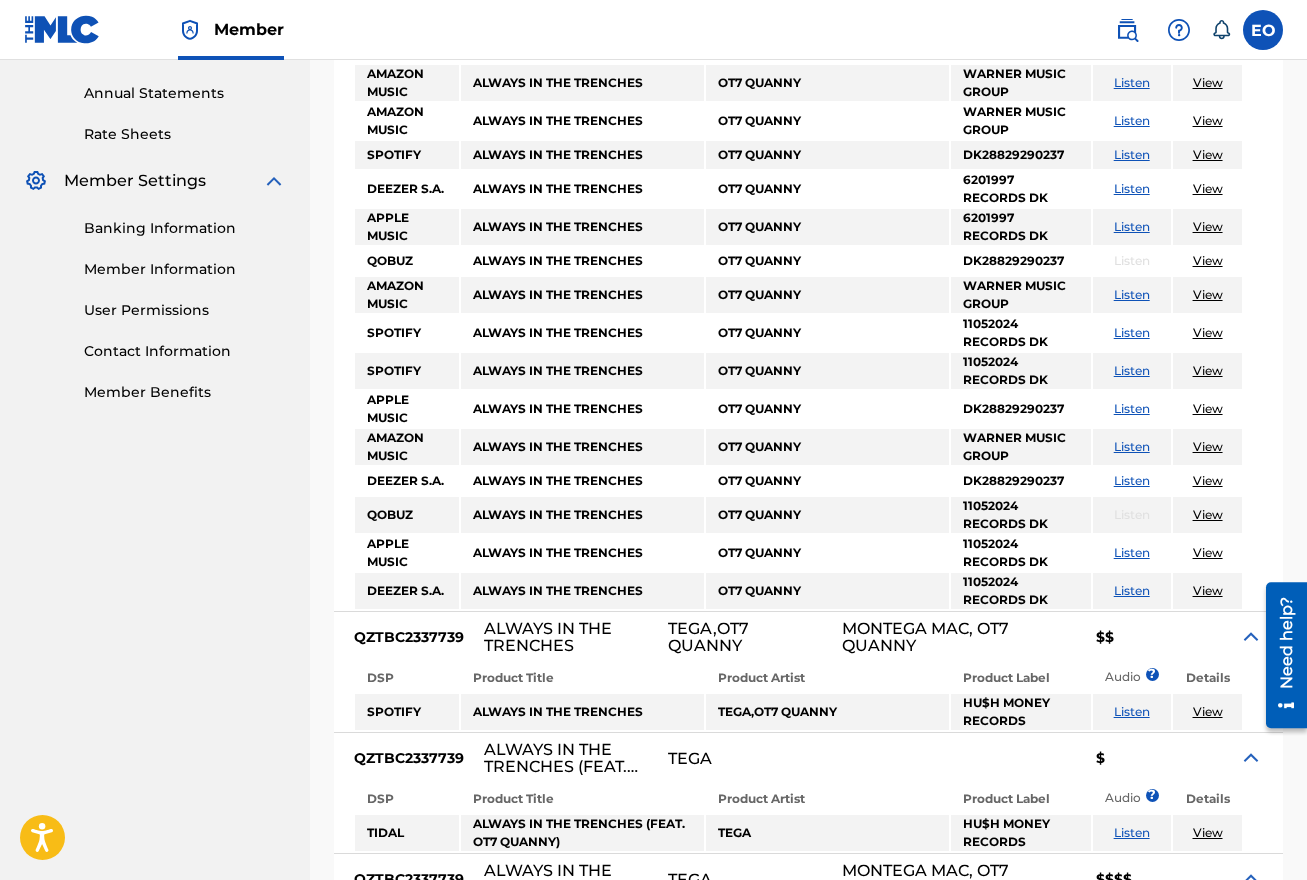click on "Listen" at bounding box center (1132, 712) 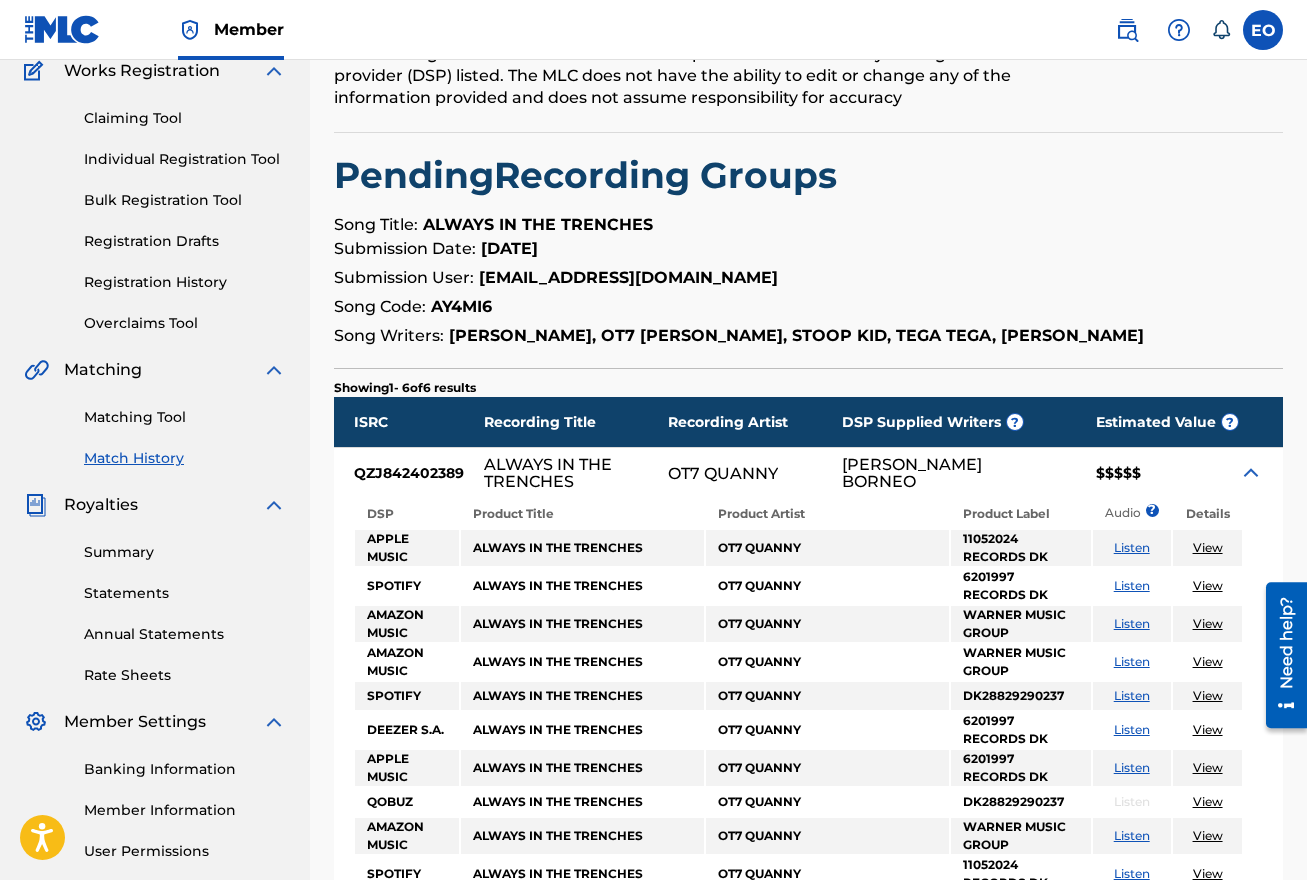 scroll, scrollTop: 173, scrollLeft: 0, axis: vertical 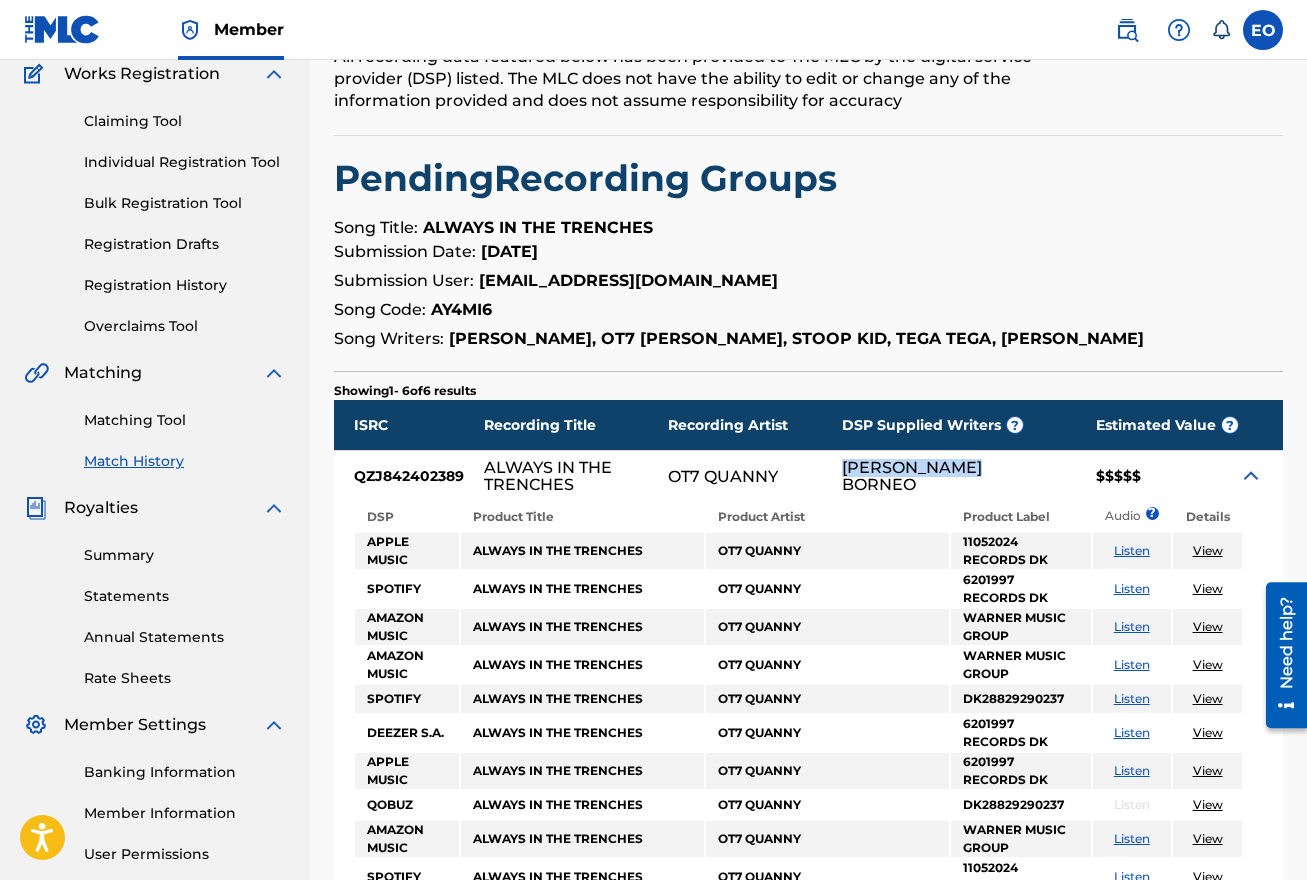 drag, startPoint x: 1030, startPoint y: 476, endPoint x: 868, endPoint y: 473, distance: 162.02777 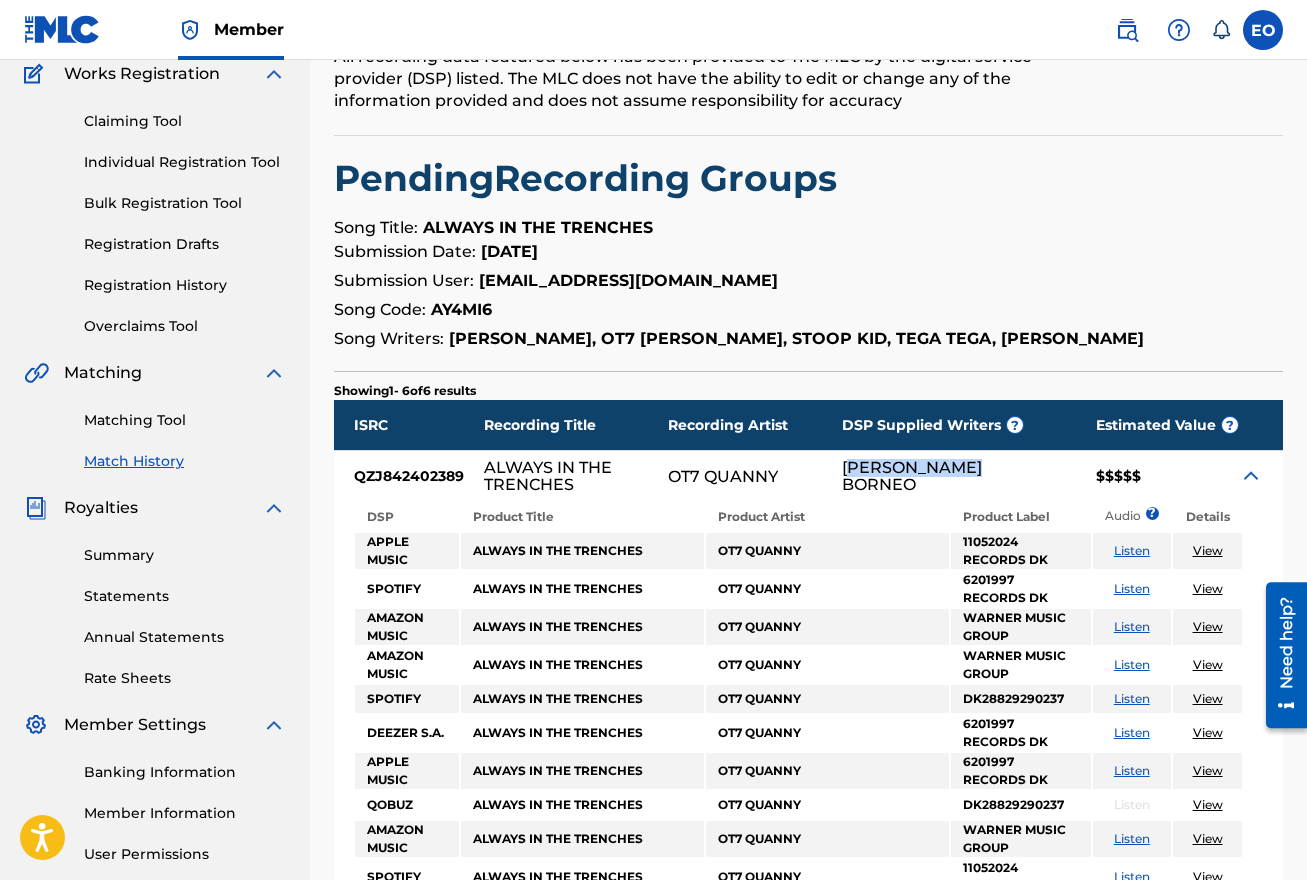 click at bounding box center (1251, 476) 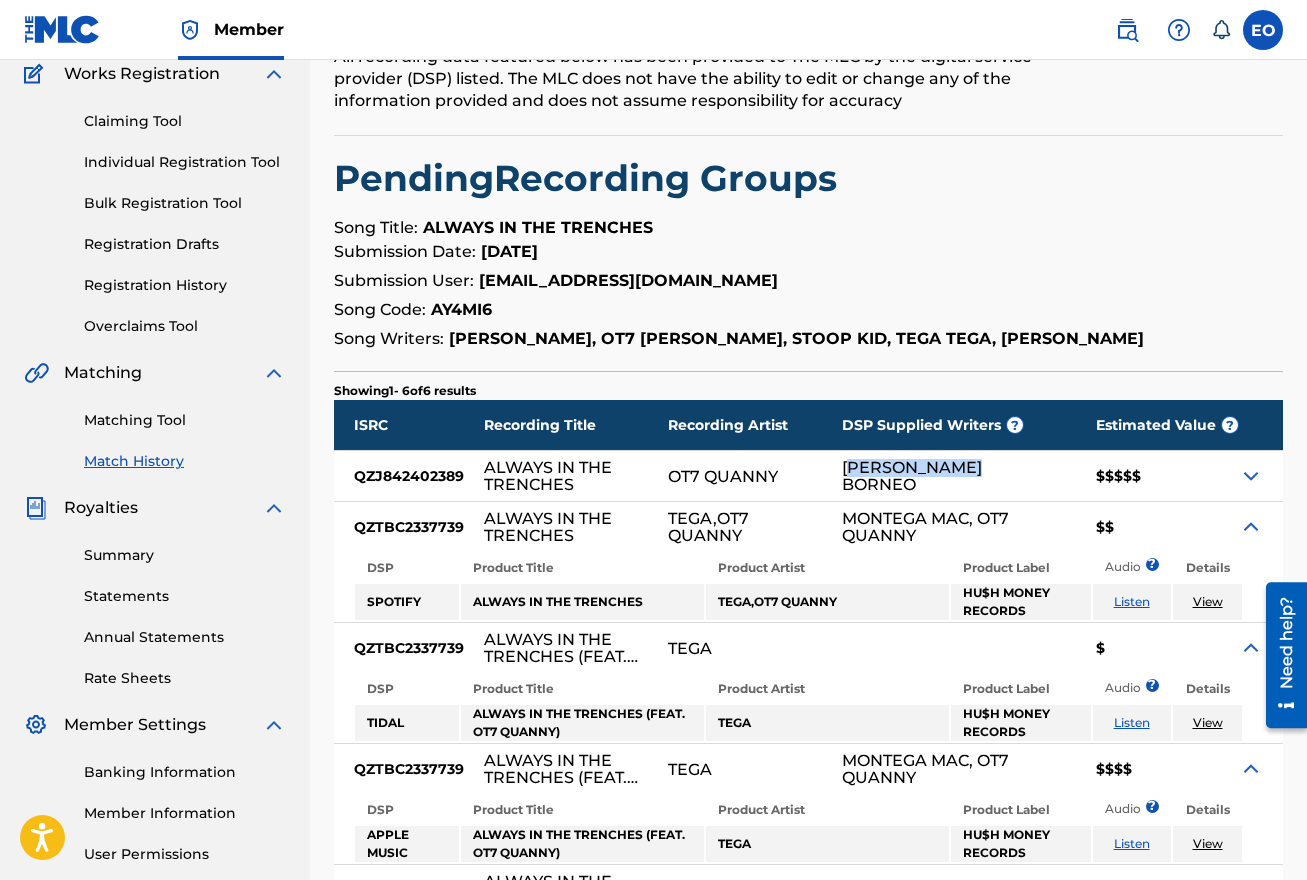 click at bounding box center [1251, 527] 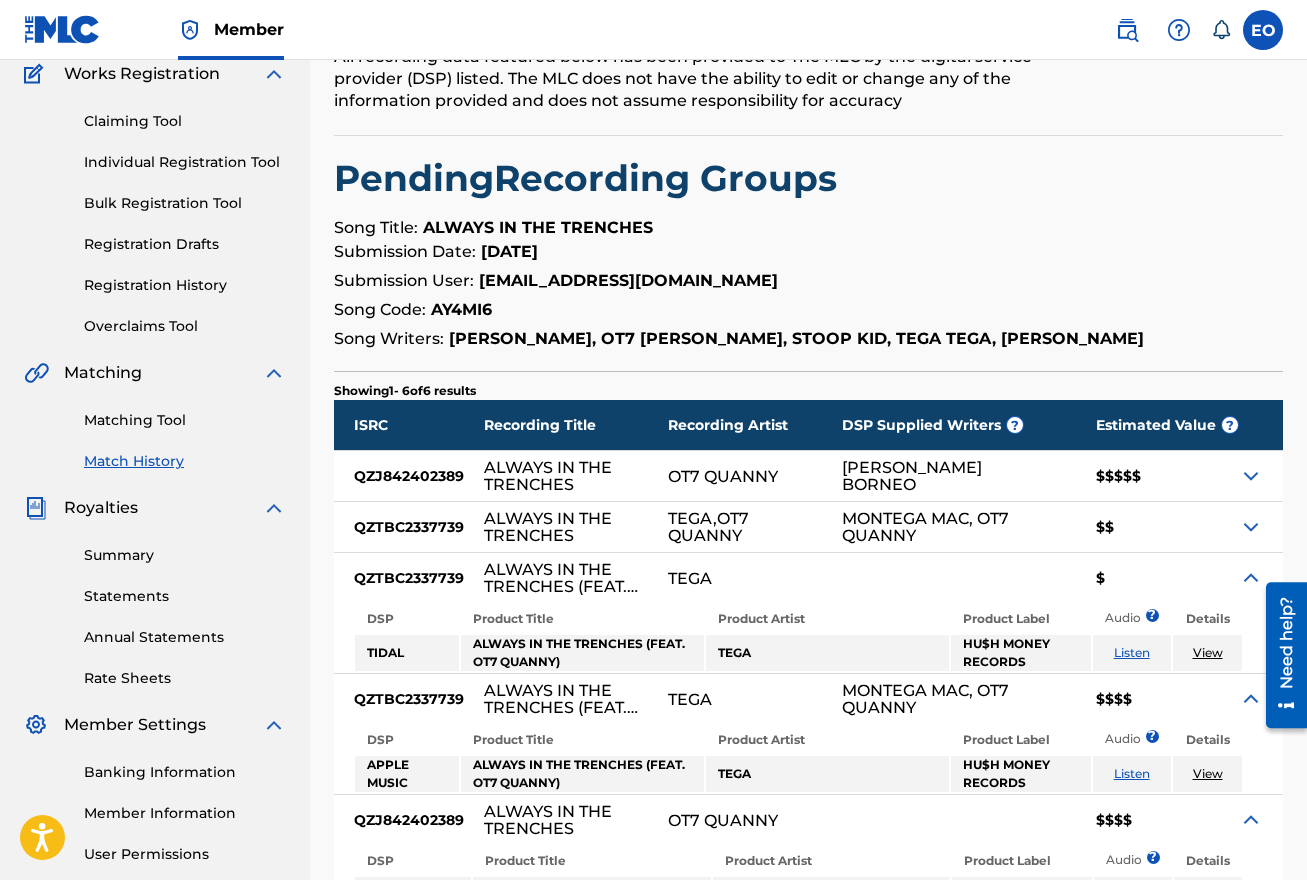 click on "$" at bounding box center [1157, 578] 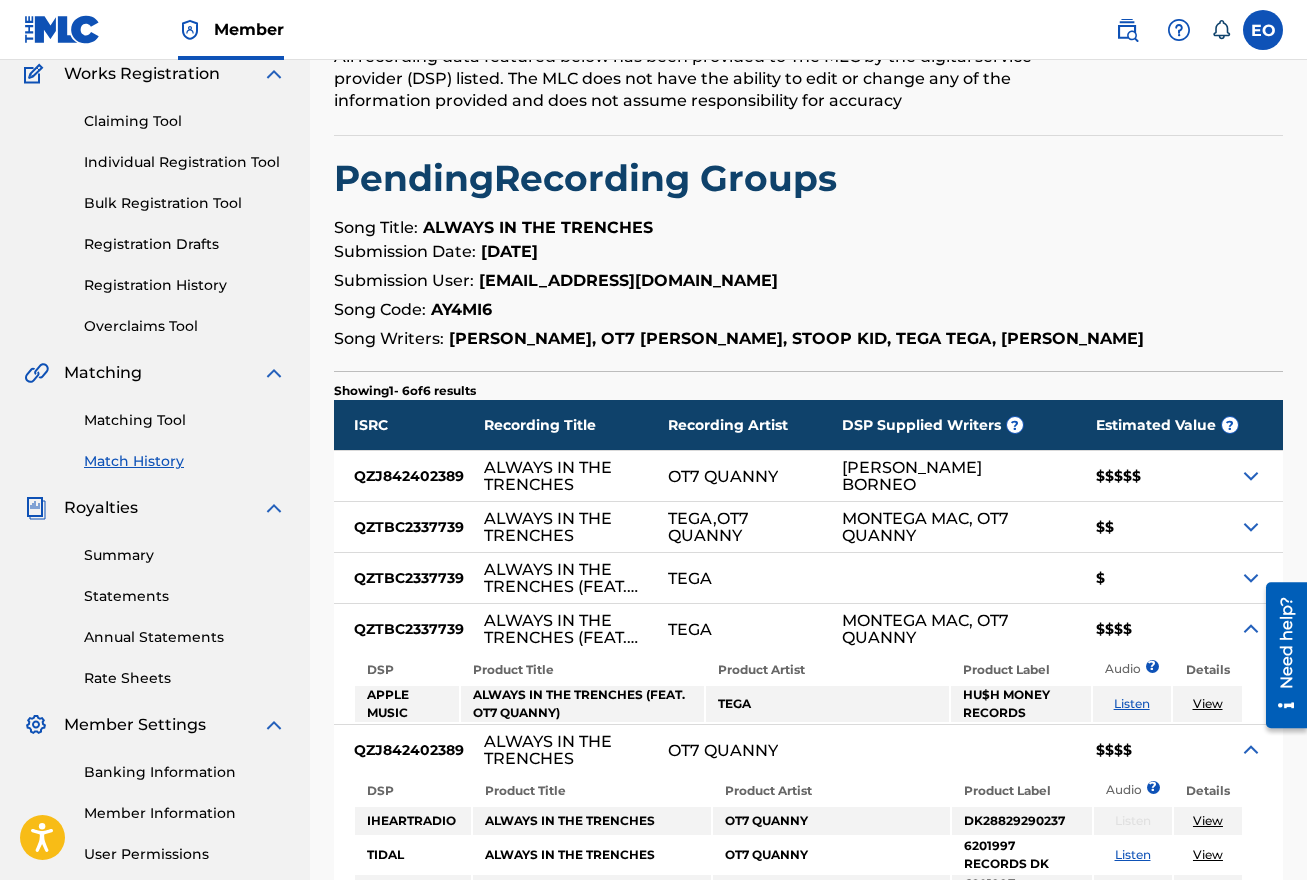 click at bounding box center [1251, 629] 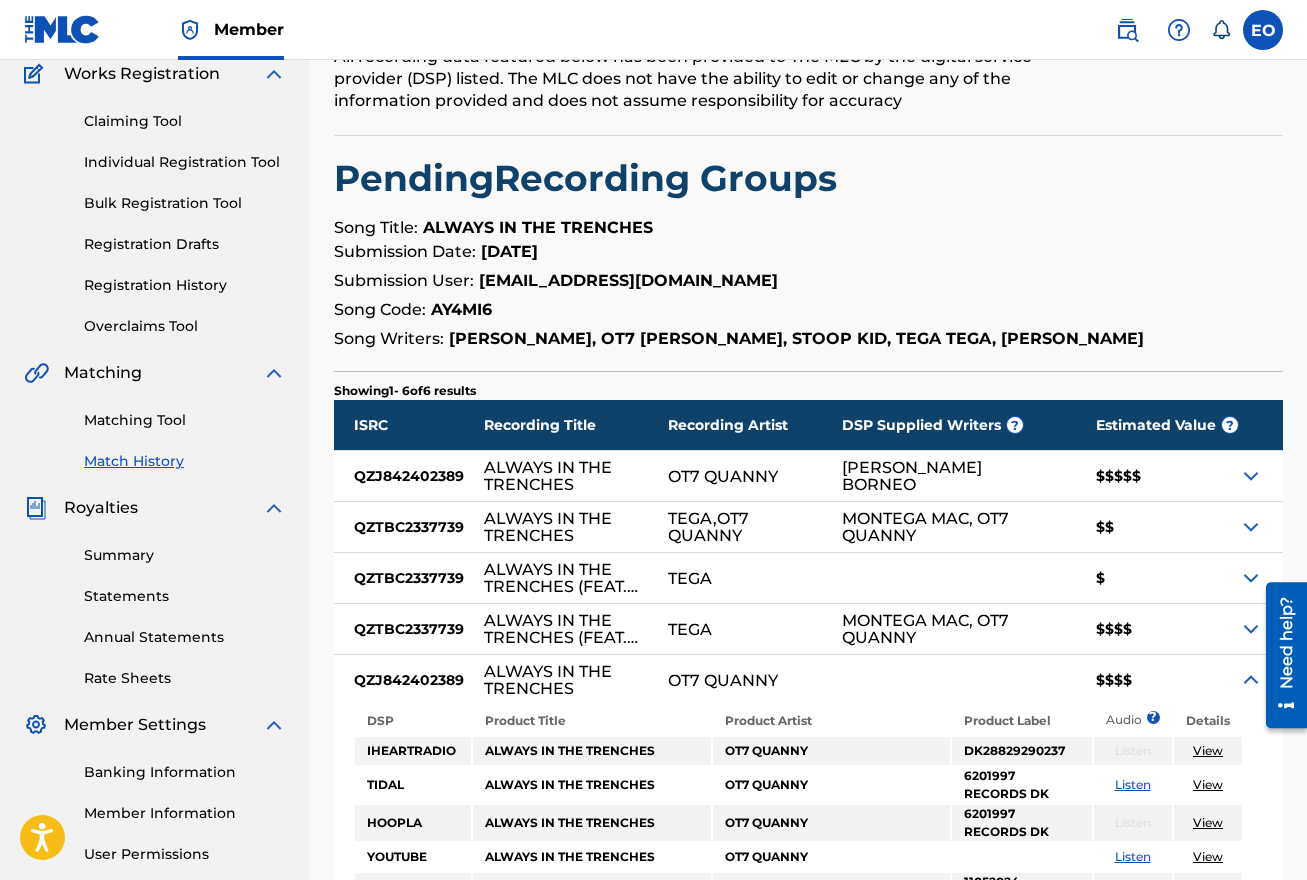 click at bounding box center [1251, 680] 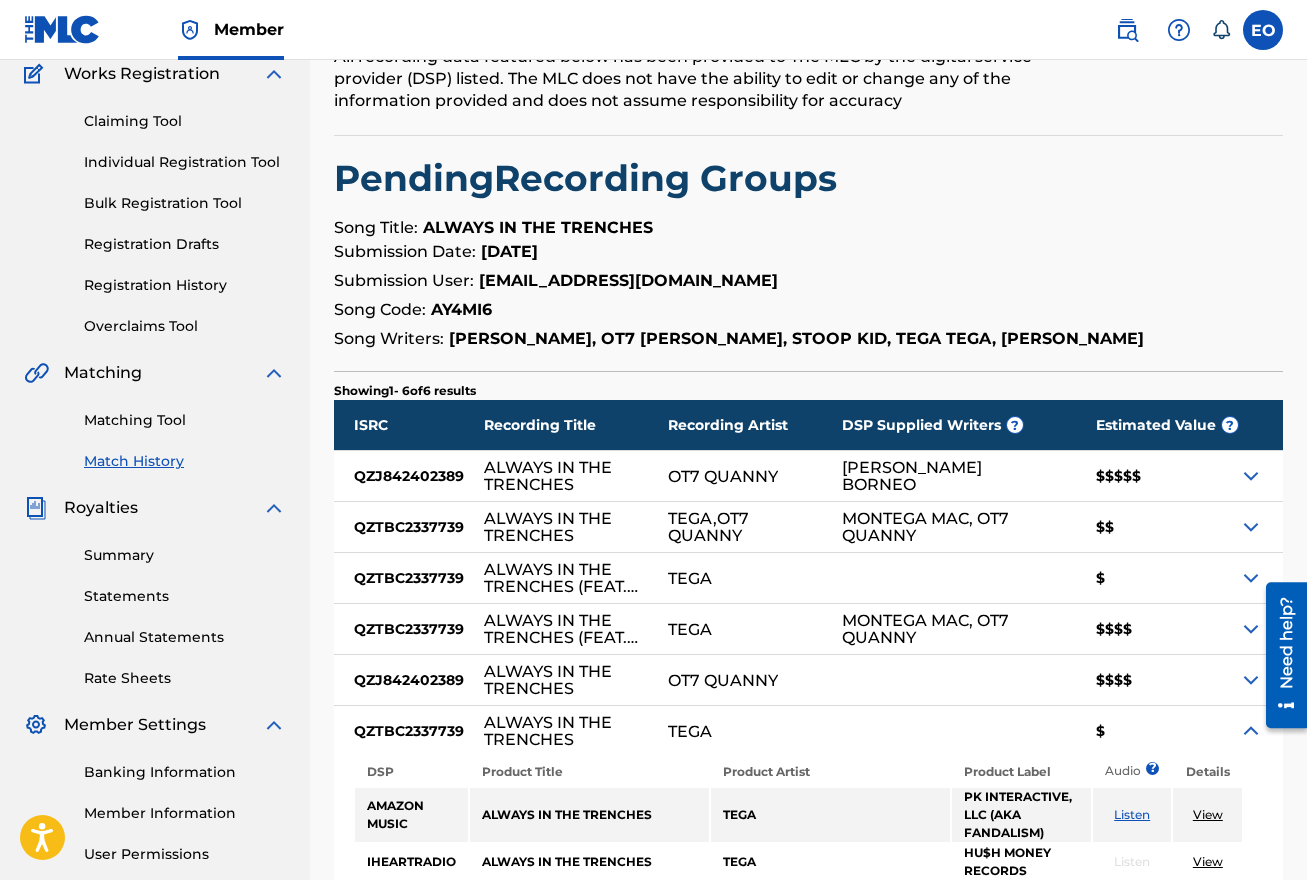 click at bounding box center [1251, 731] 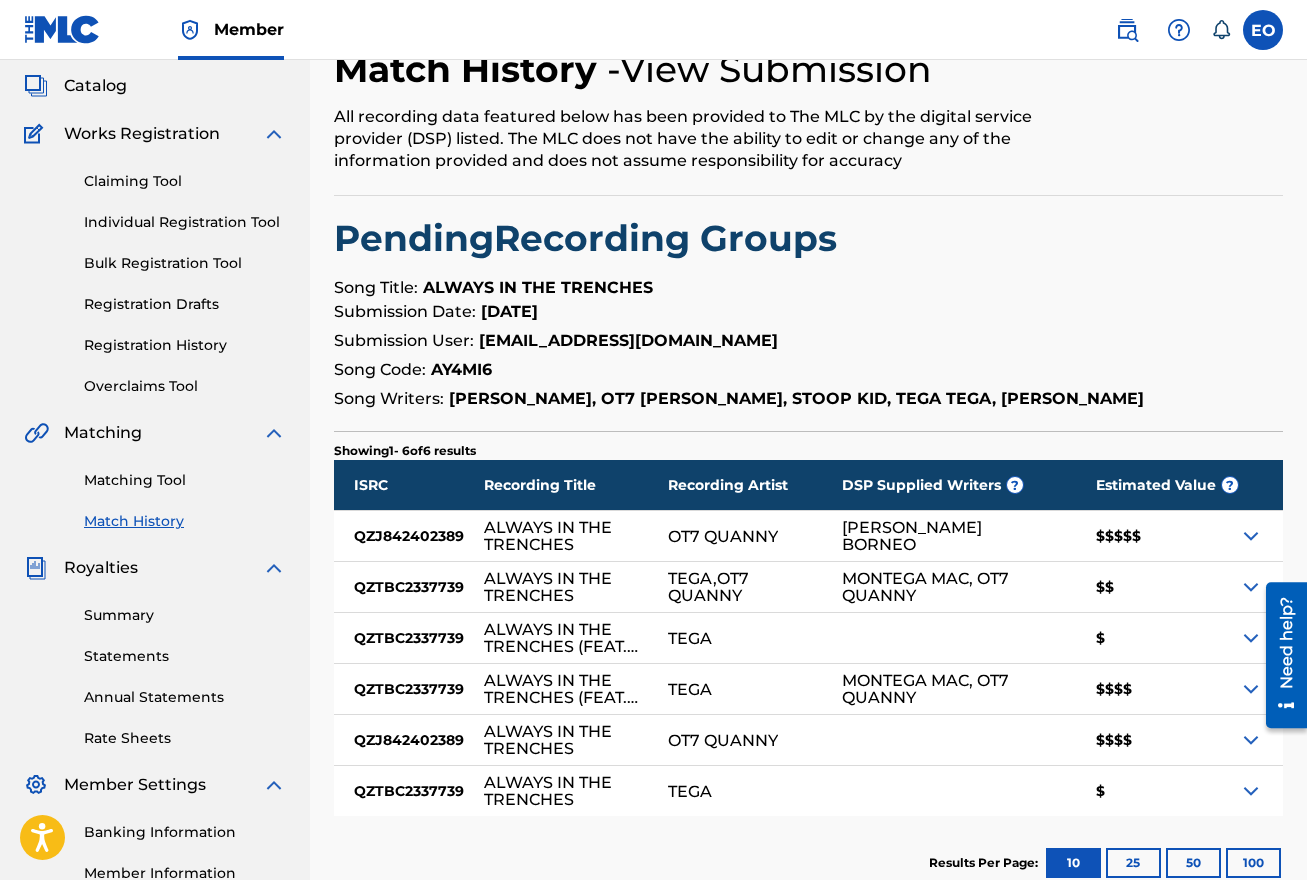 scroll, scrollTop: 0, scrollLeft: 0, axis: both 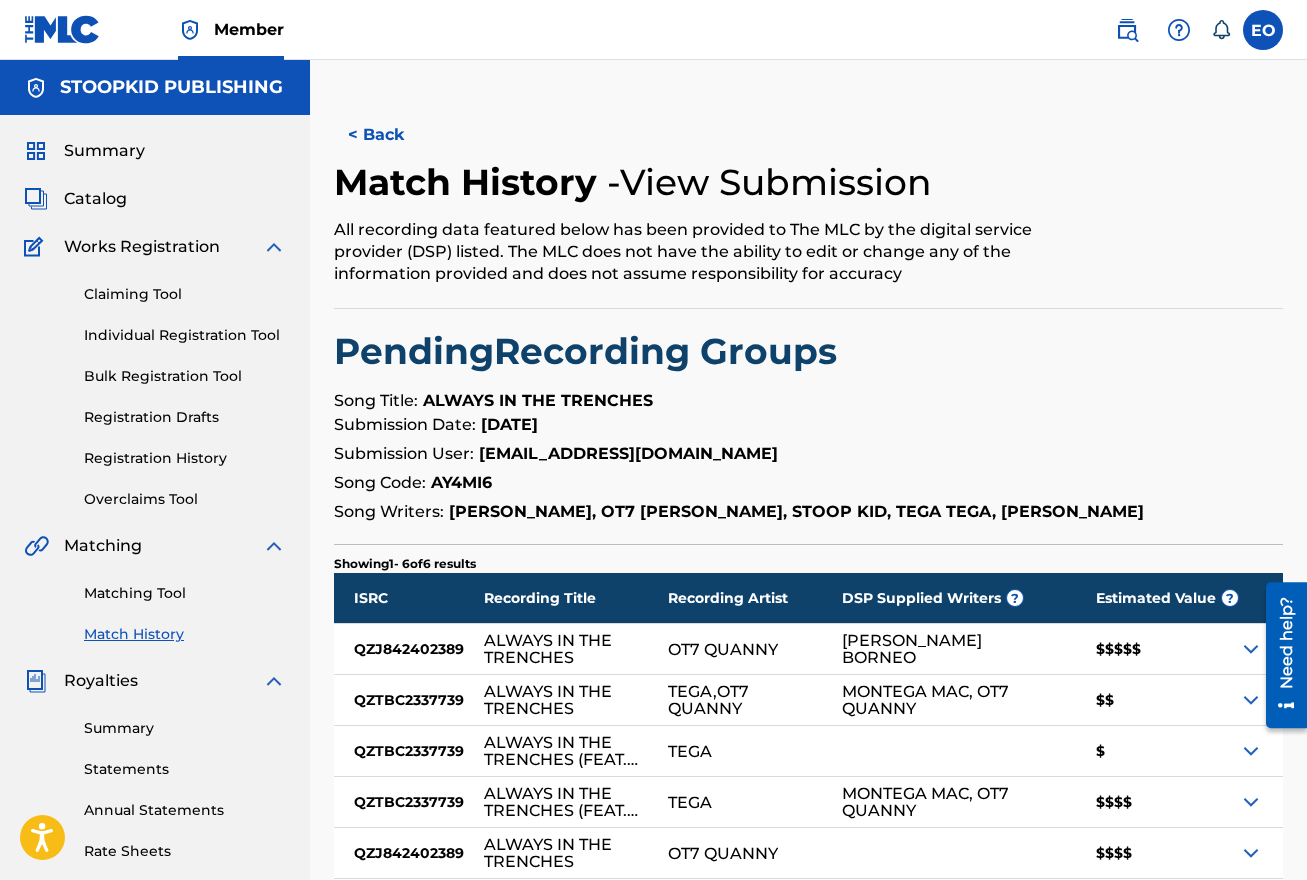 click on "Catalog" at bounding box center [95, 199] 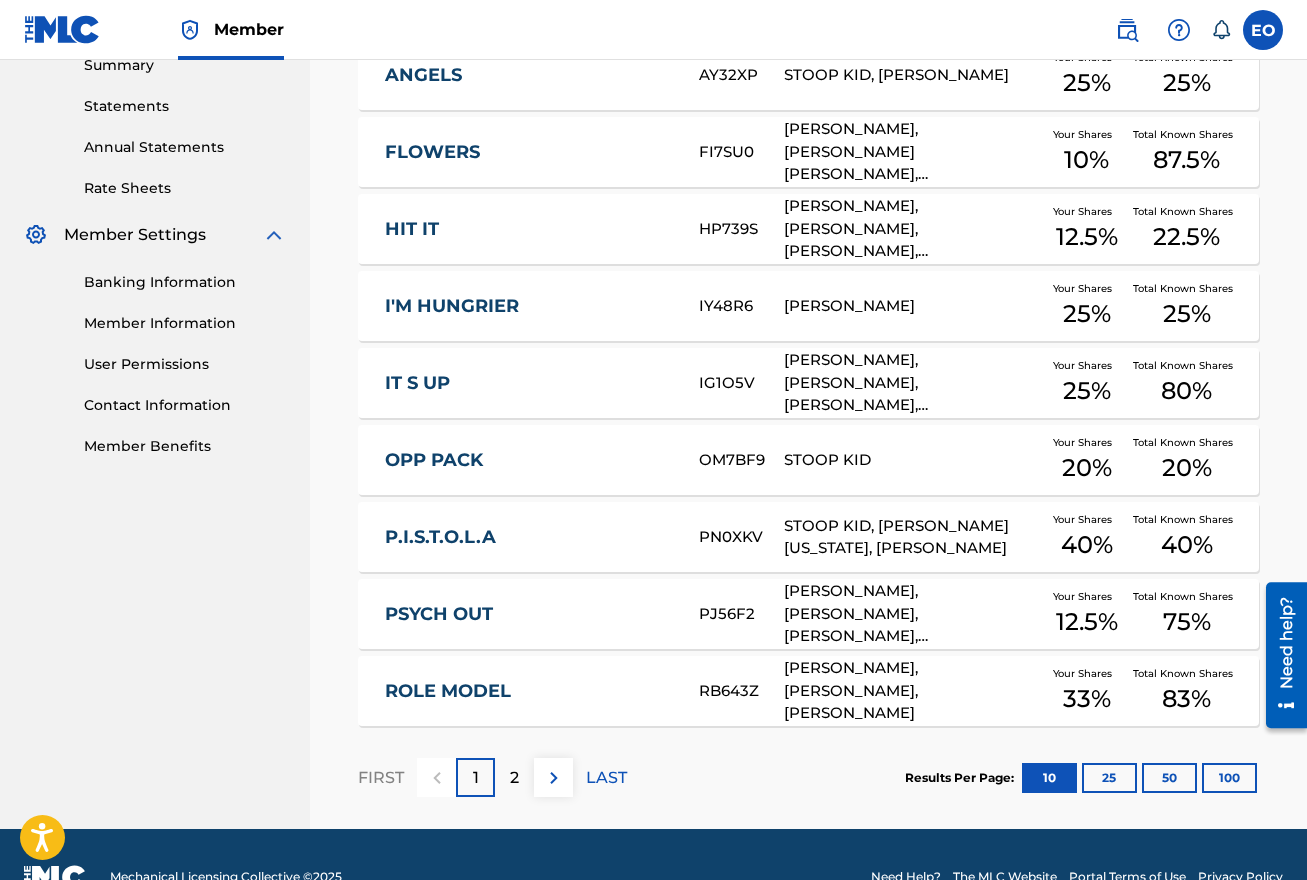 scroll, scrollTop: 675, scrollLeft: 0, axis: vertical 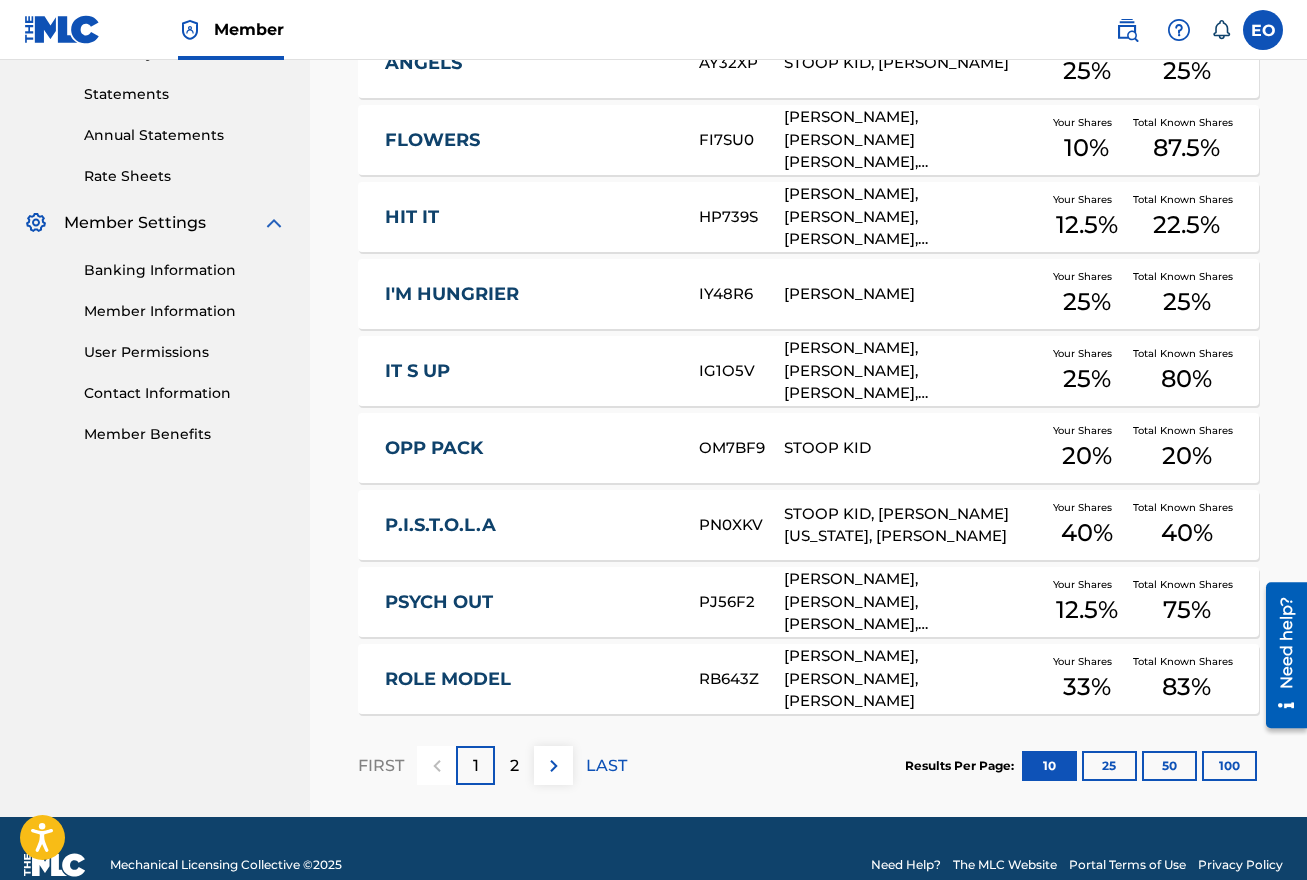 click on "25" at bounding box center [1109, 766] 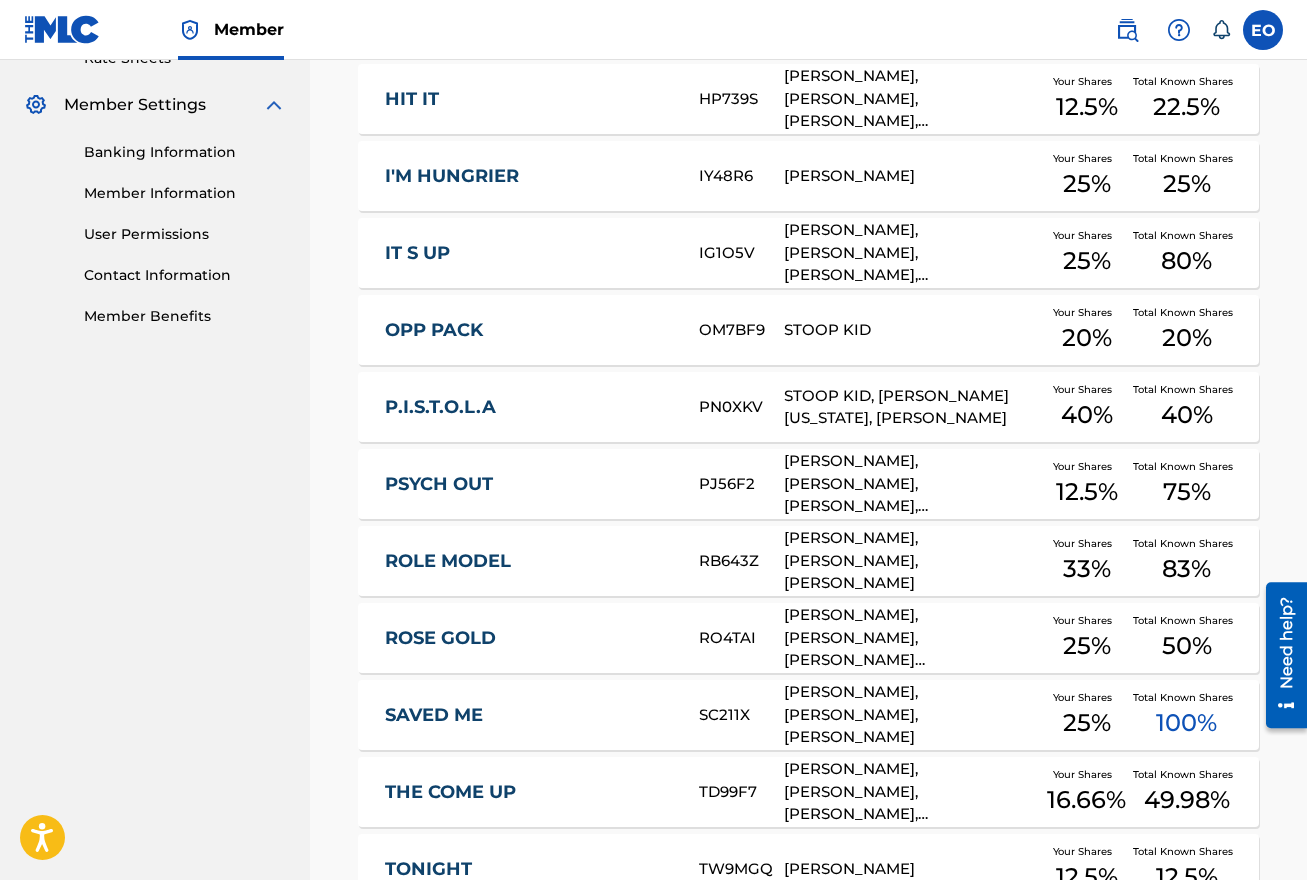 scroll, scrollTop: 792, scrollLeft: 0, axis: vertical 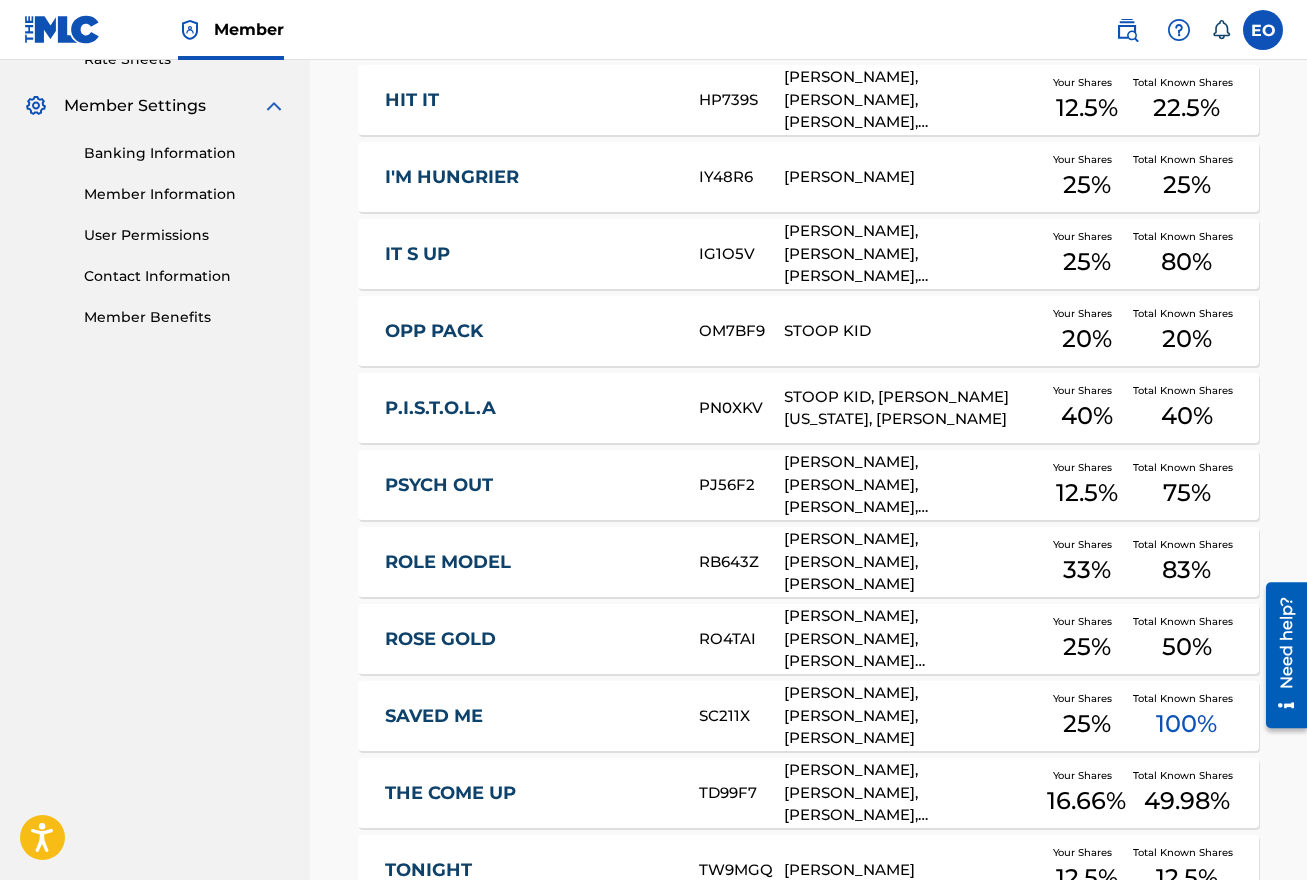 click on "[PERSON_NAME], [PERSON_NAME], [PERSON_NAME], [PERSON_NAME] [PERSON_NAME], STOOPIDKID STOOPIDKID" at bounding box center [912, 793] 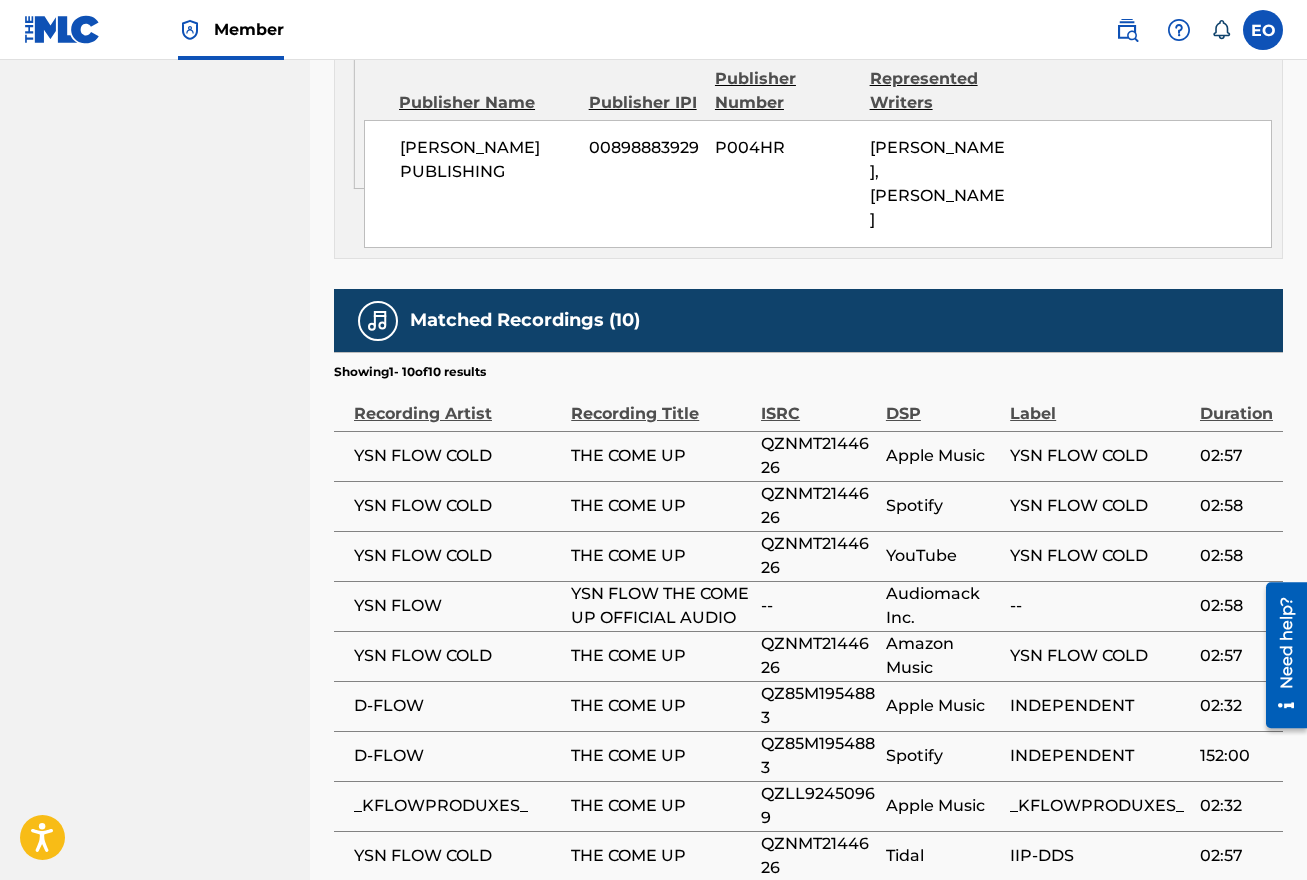 scroll, scrollTop: 2379, scrollLeft: 0, axis: vertical 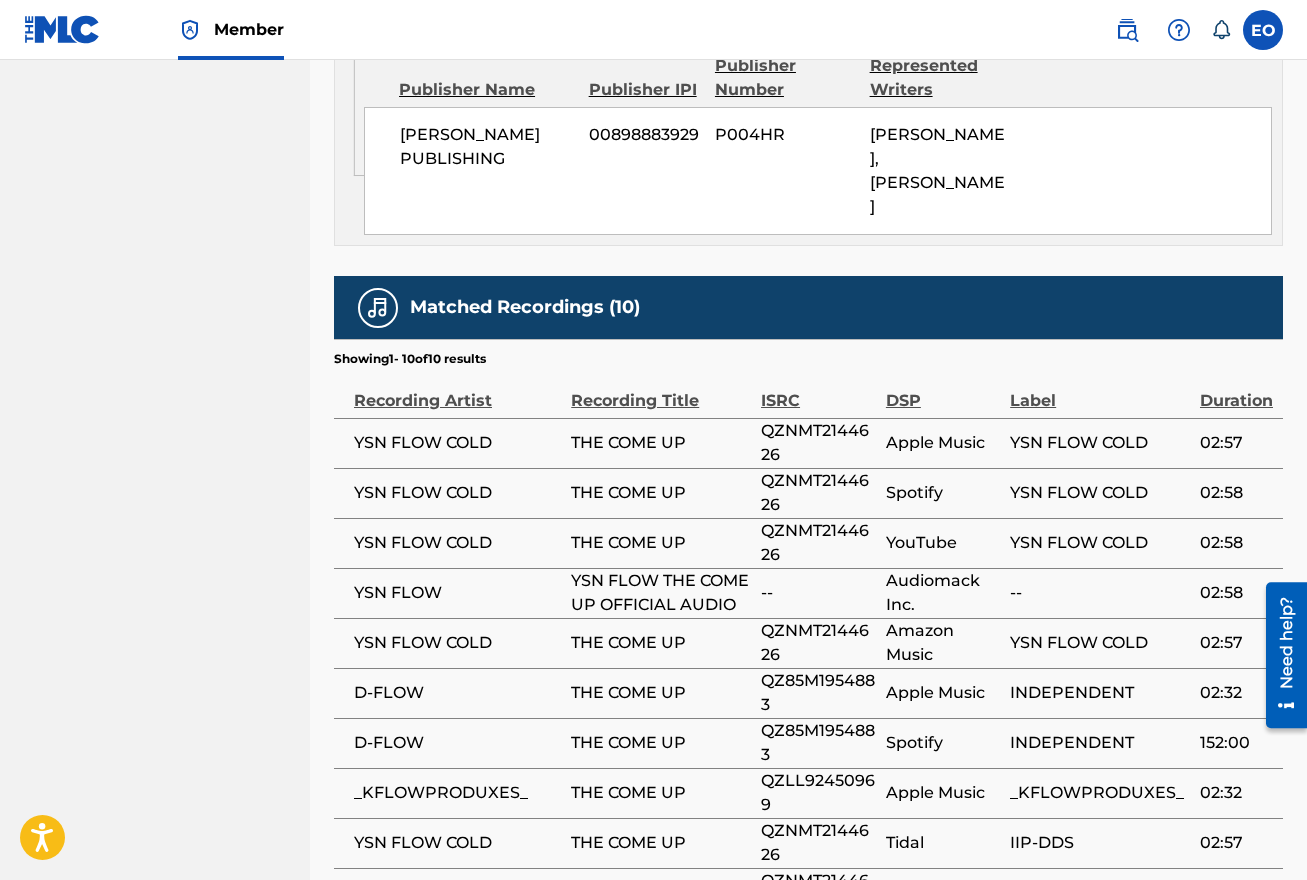click on "THE COME UP" at bounding box center [666, 493] 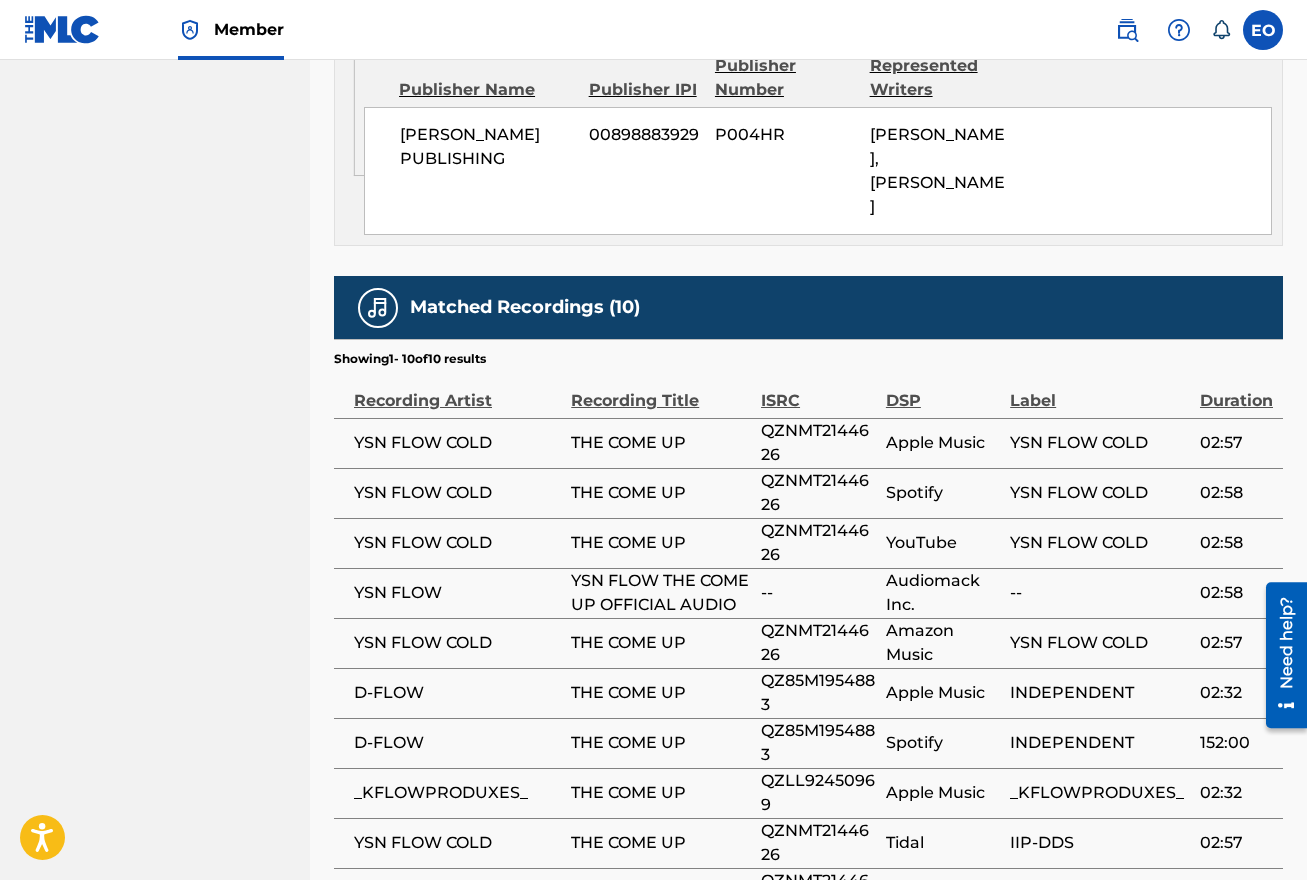 click at bounding box center (1179, 30) 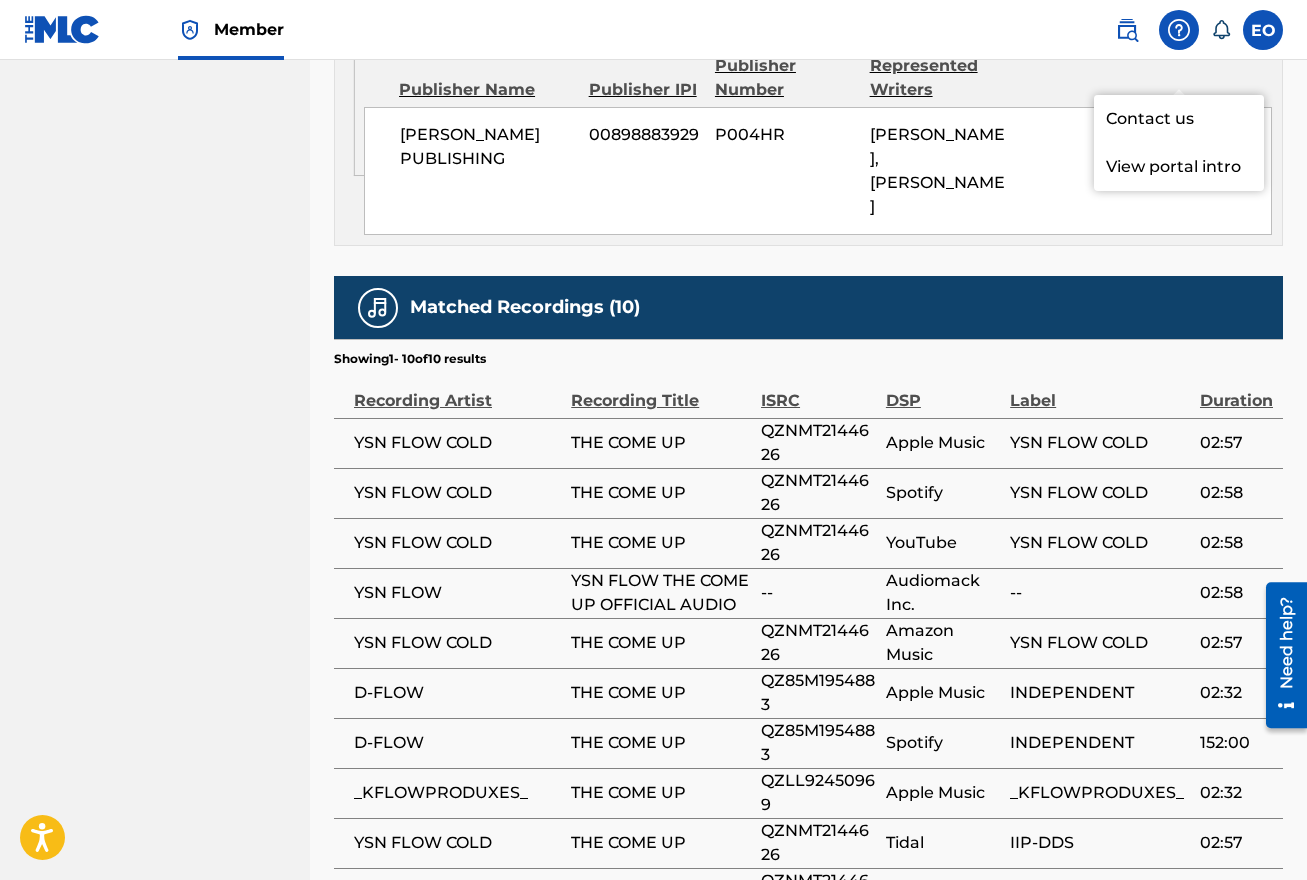 click at bounding box center [1127, 30] 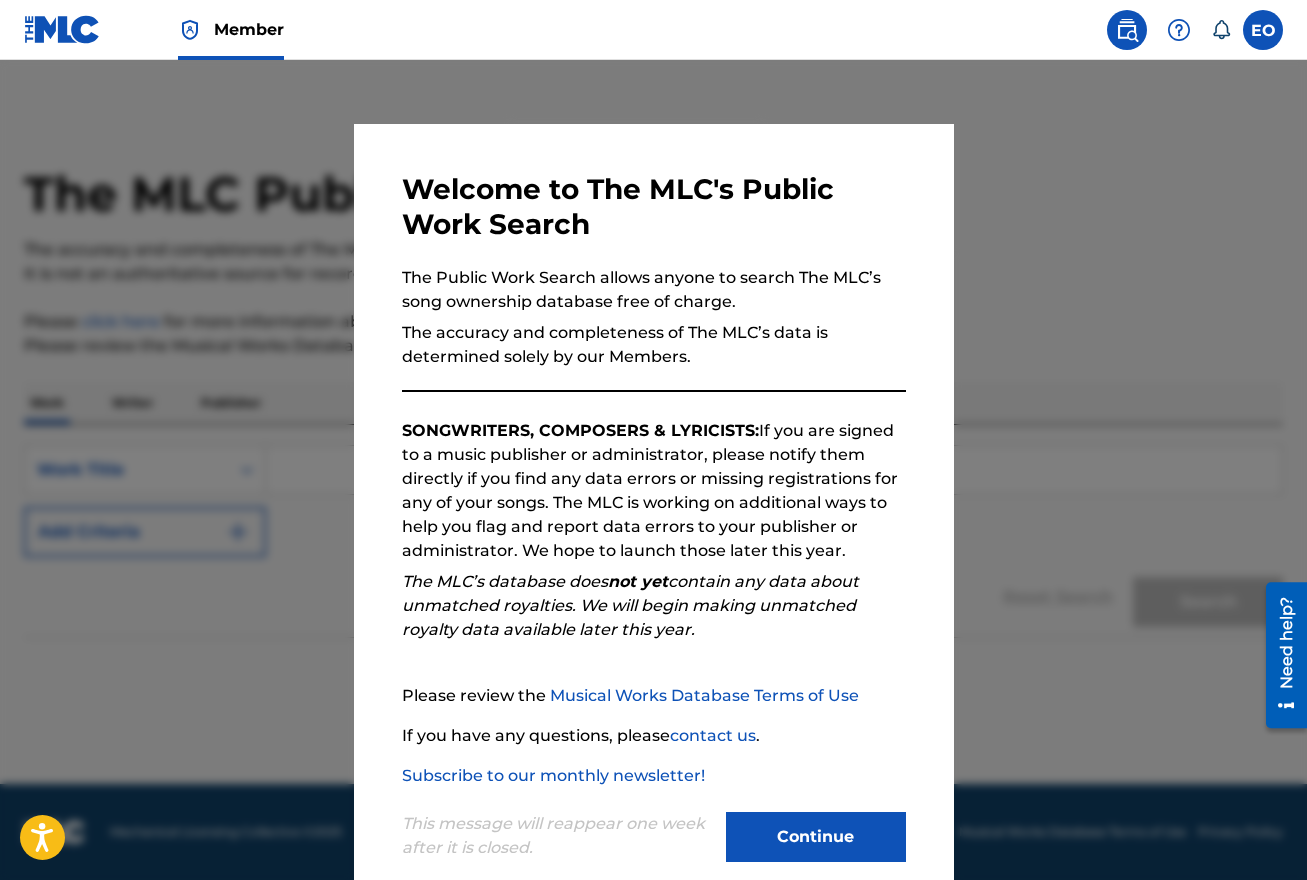 scroll, scrollTop: 0, scrollLeft: 0, axis: both 